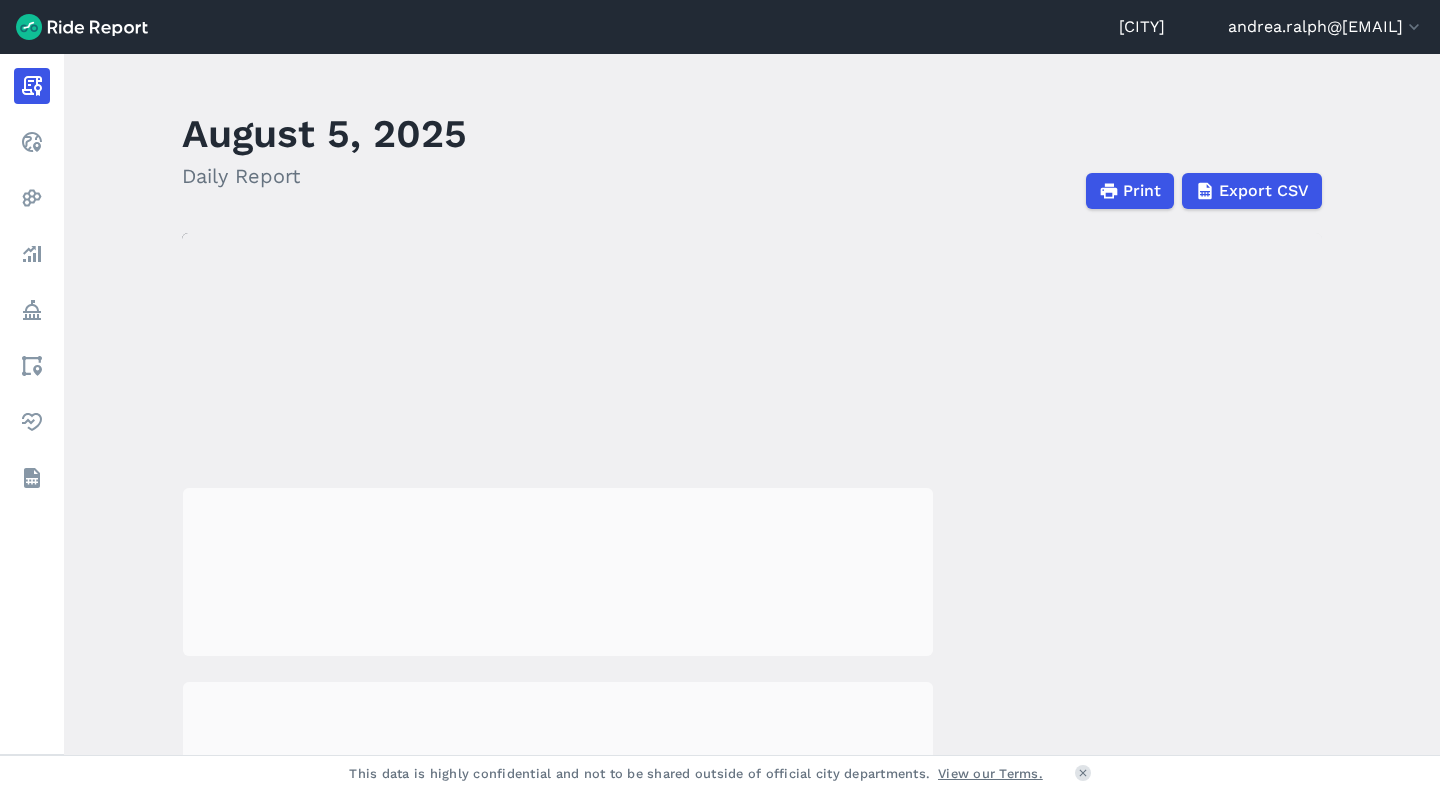 scroll, scrollTop: 0, scrollLeft: 0, axis: both 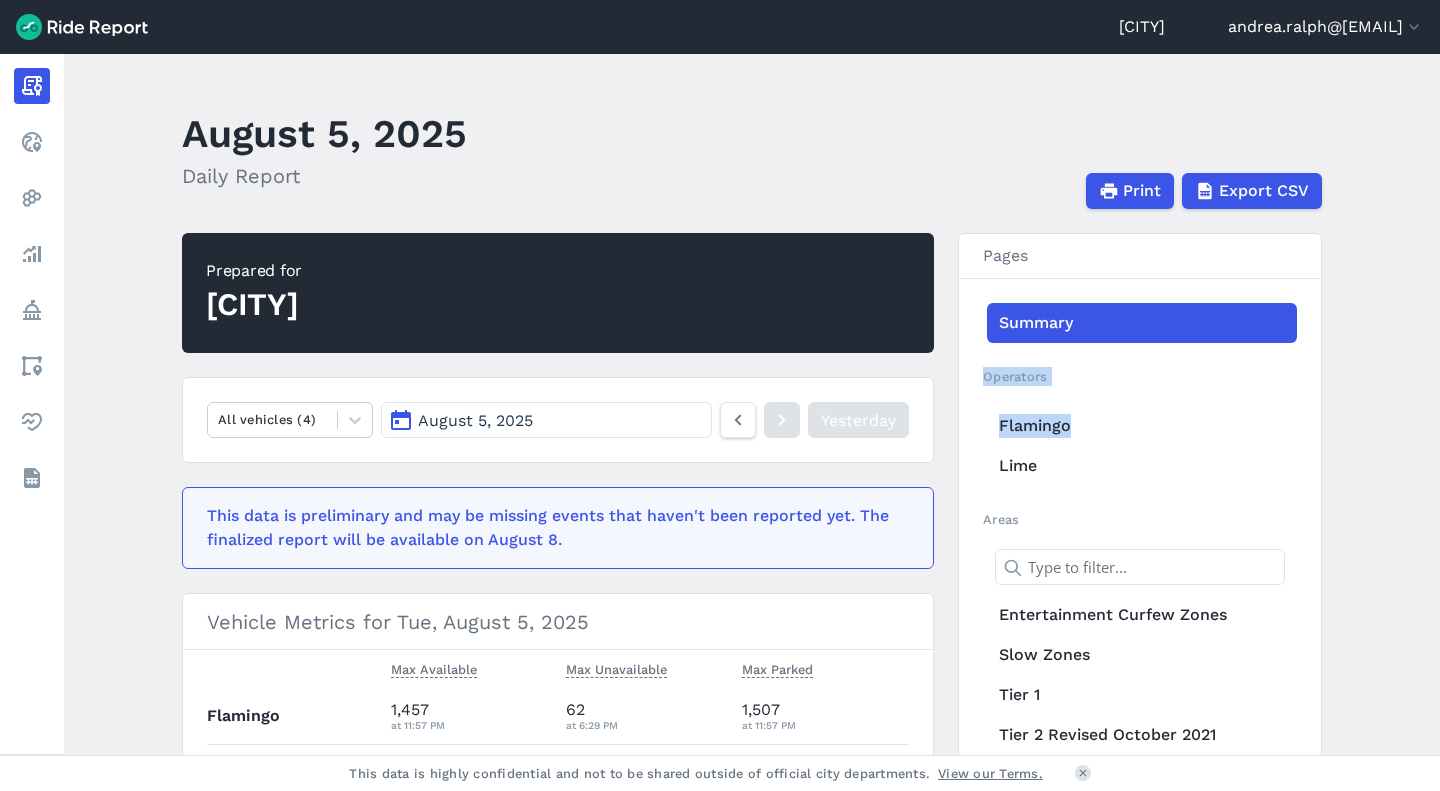 drag, startPoint x: 1433, startPoint y: 313, endPoint x: 1429, endPoint y: 443, distance: 130.06152 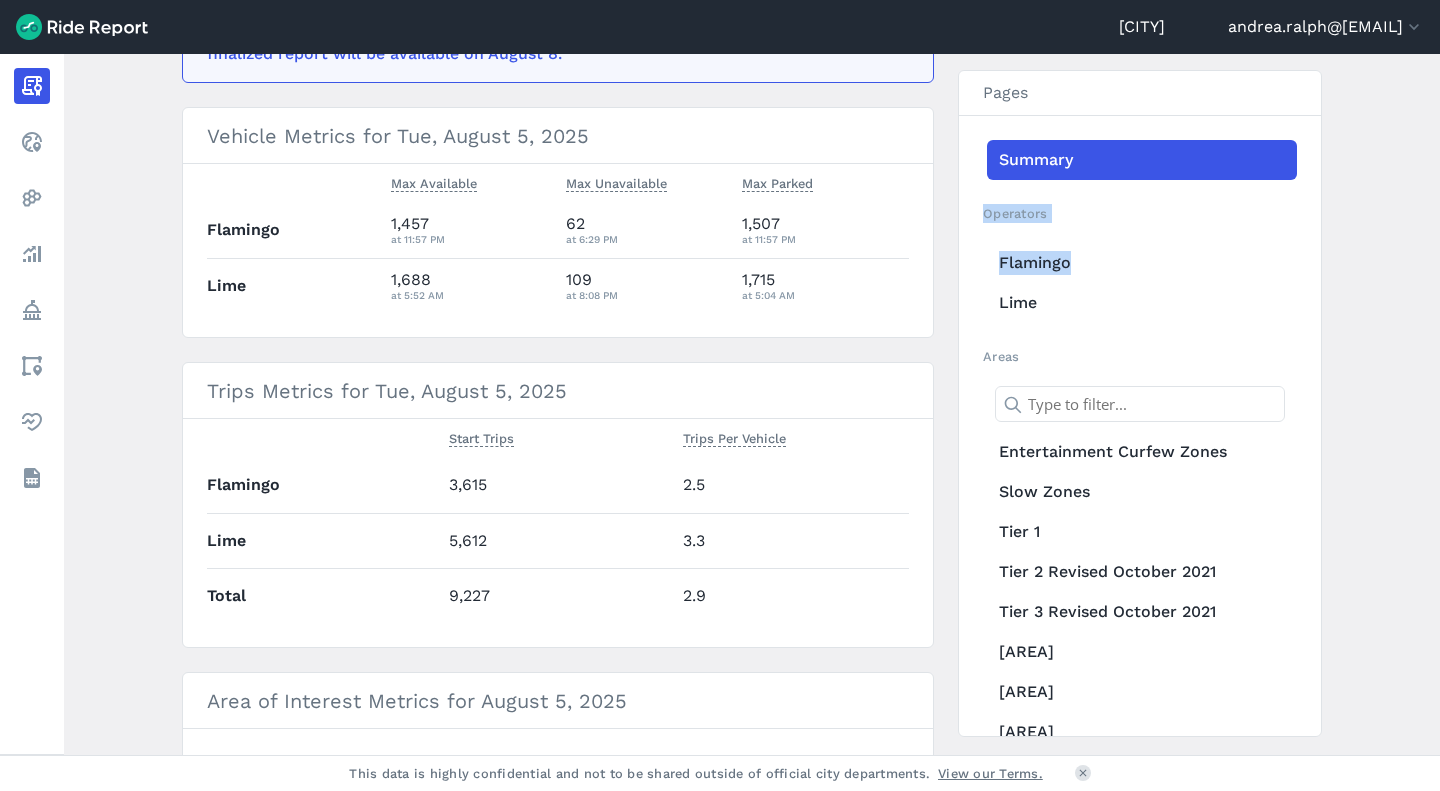 scroll, scrollTop: 0, scrollLeft: 0, axis: both 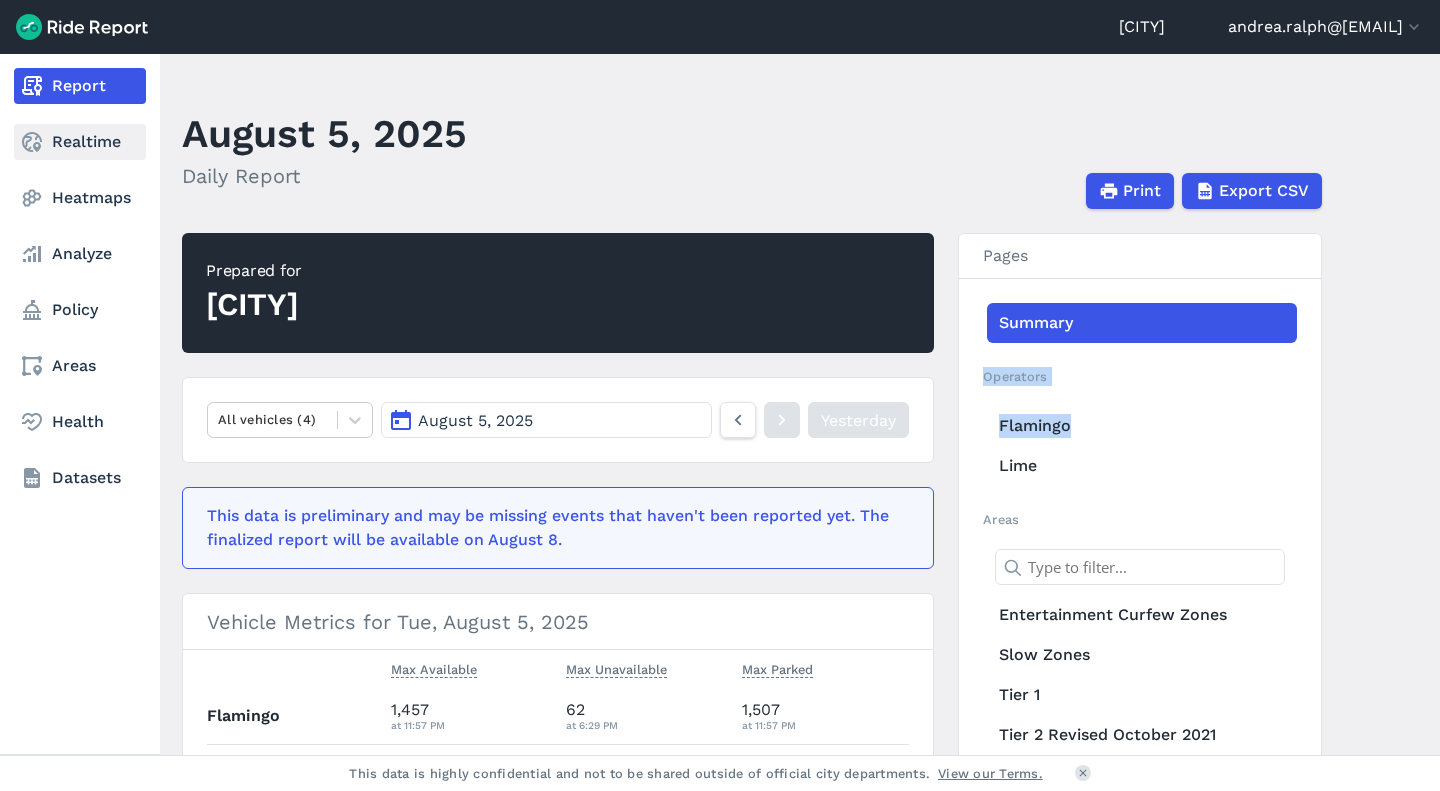 click on "Realtime" at bounding box center [80, 142] 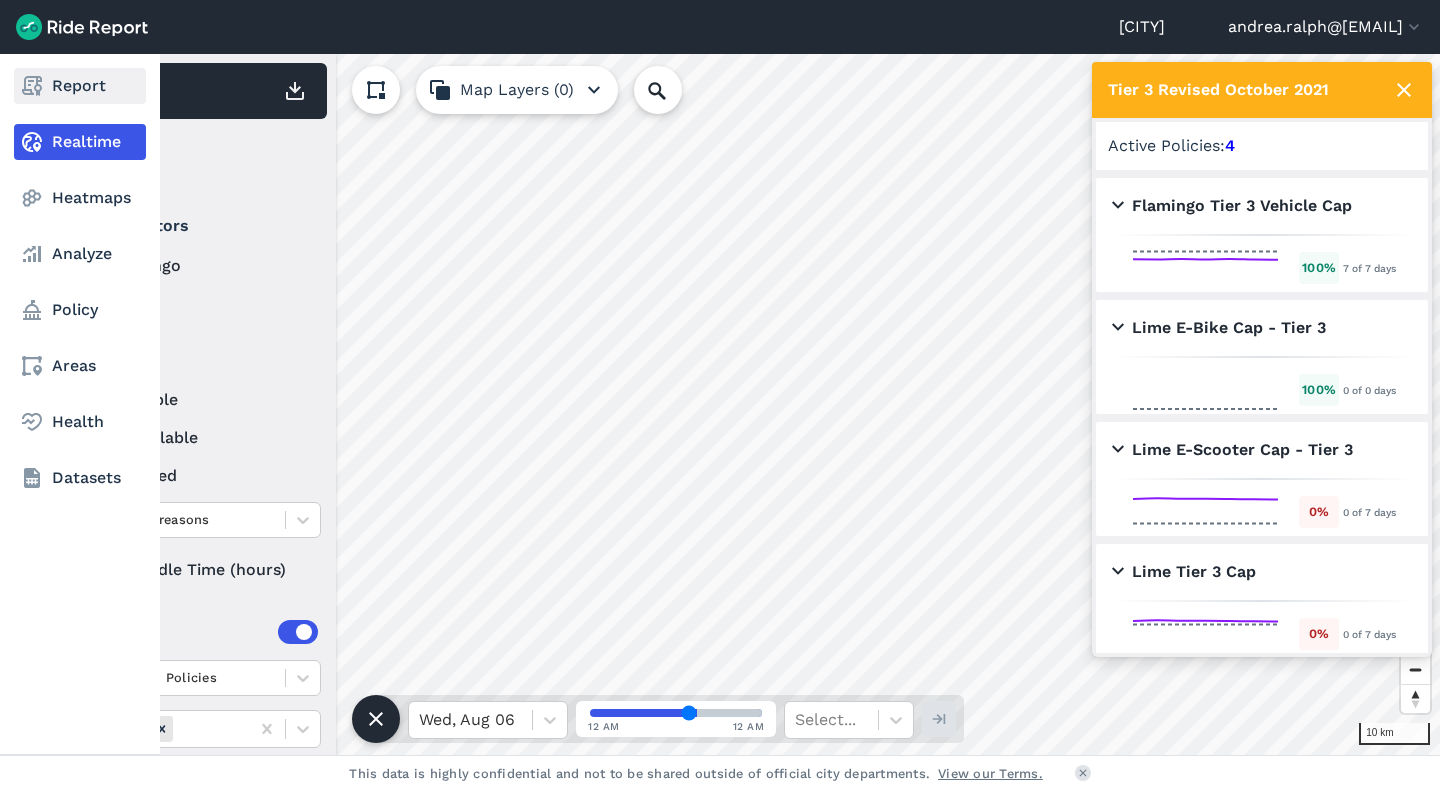click on "Report" at bounding box center (80, 86) 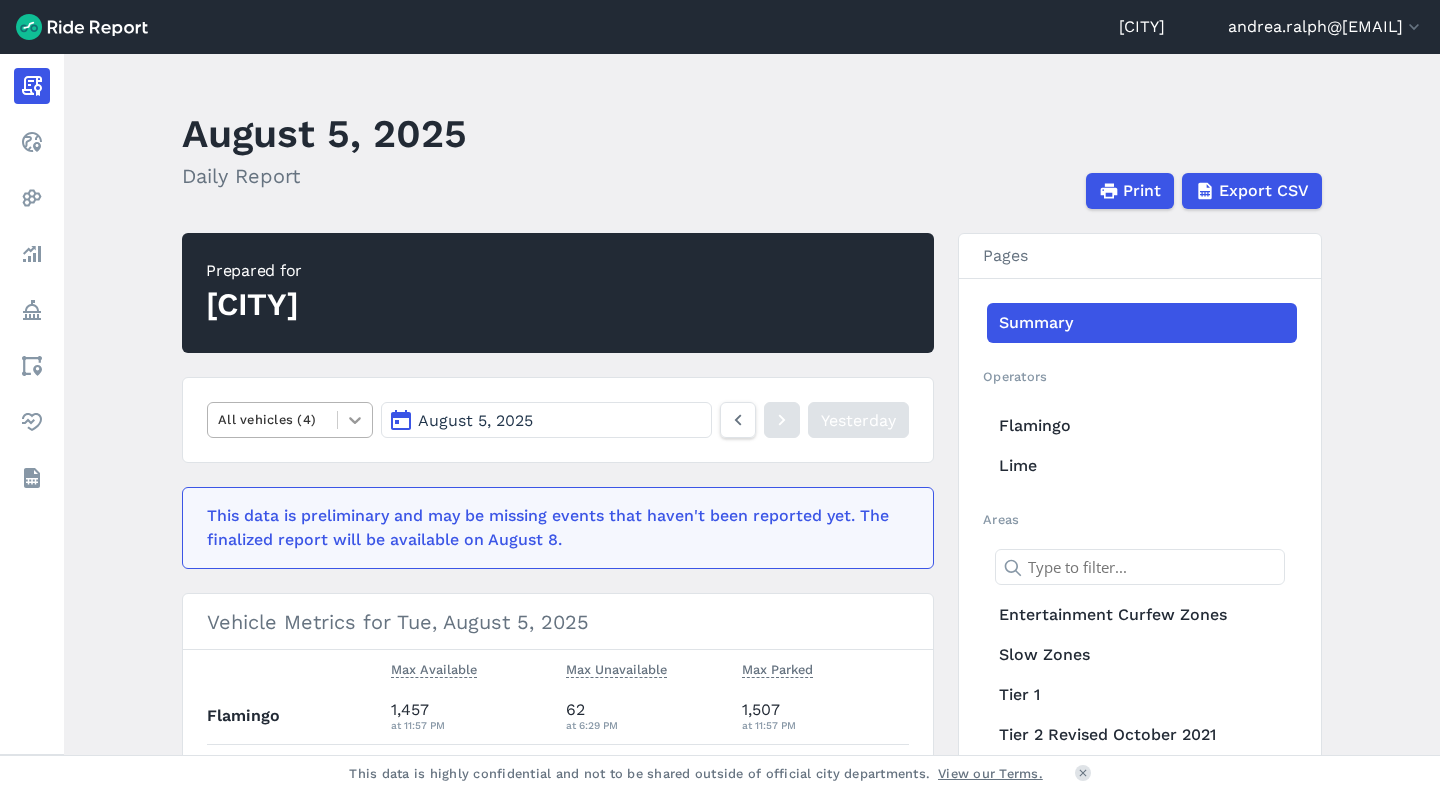 click at bounding box center (355, 420) 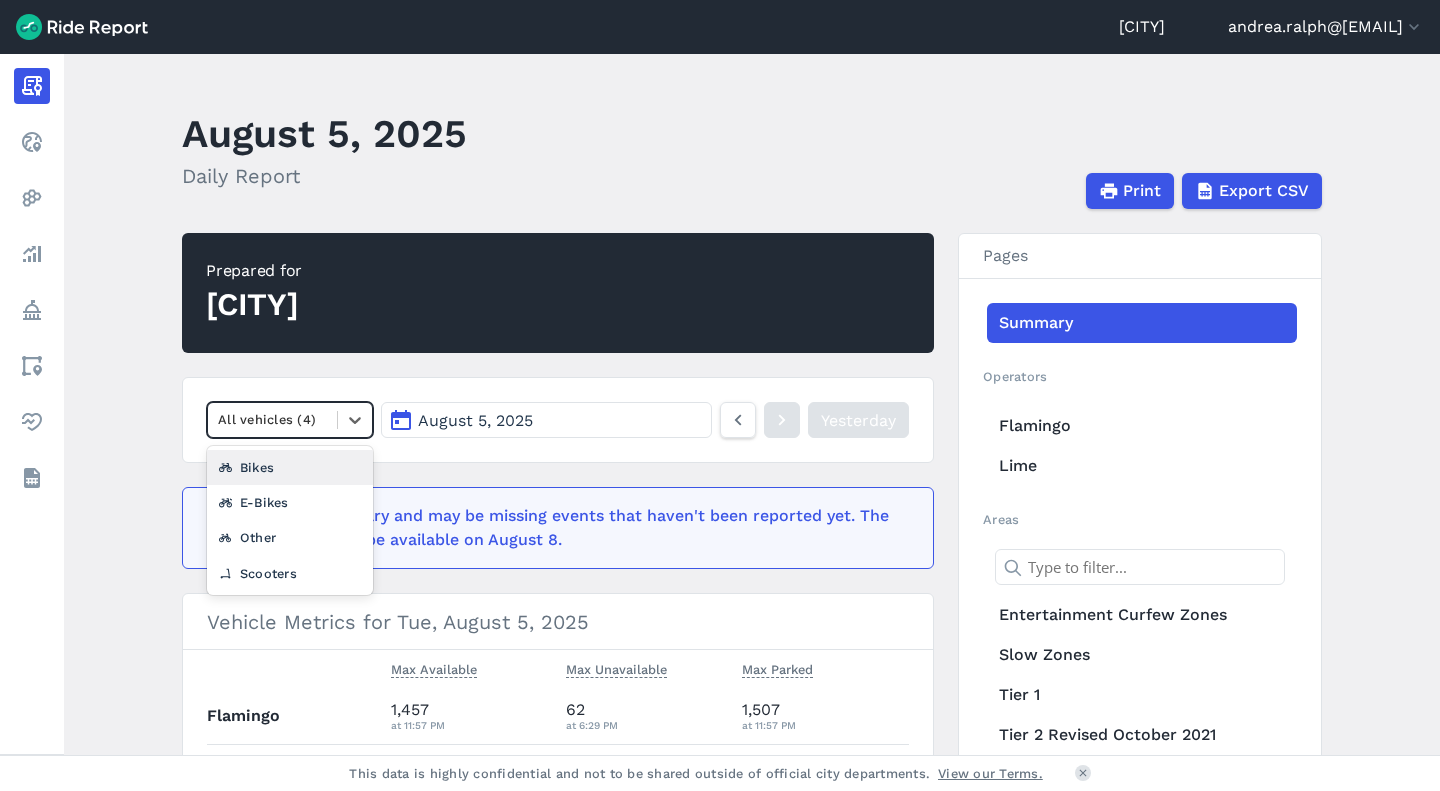 click on "August 5, 2025 Daily Report Print Export CSV Prepared for [CITY] option Bikes focused, 2 of 5. 4 results available. Use Up and Down to choose options, press Enter to select the currently focused option, press Escape to exit the menu, press Tab to select the option and exit the menu. All vehicles (4) Bikes E-Bikes Other Scooters Aug 5, 2025 Yesterday This data is preliminary and may be missing events that haven't been reported yet. The finalized report will be available on August 8. Vehicle Metrics for Tue, August 5, 2025 Max Available Max Unavailable Max Parked Flamingo 1,457  at 11:57 PM 62  at 6:29 PM 1,507  at 11:57 PM Lime 1,688  at 5:52 AM 109  at 8:08 PM 1,715  at 5:04 AM Trips Metrics for Tue, August 5, 2025 Start Trips Trips Per Vehicle Flamingo 3,615 2.5 Lime 5,612 3.3 Total 9,227 2.9 Area of Interest Metrics for August 5, 2025 Start Trips End Trips Morning Deployment Trips Per Vehicle Entertainment Curfew Zones 2,241 2,173 539 3.94 Slow Zones 5,318 5,060 1,086 4.08 Tier 1 5,298 5,213 864 5.55 866" at bounding box center (752, 404) 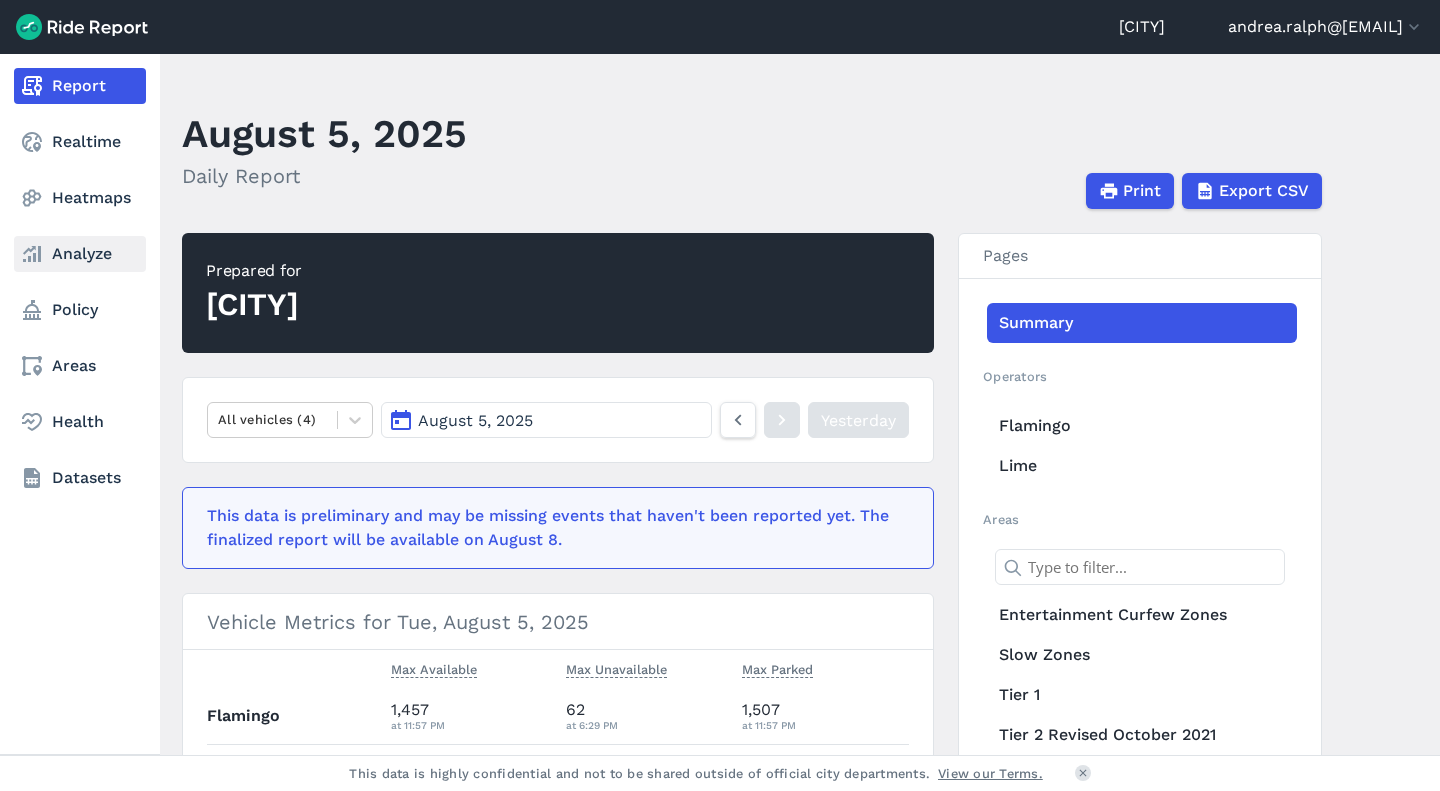 click 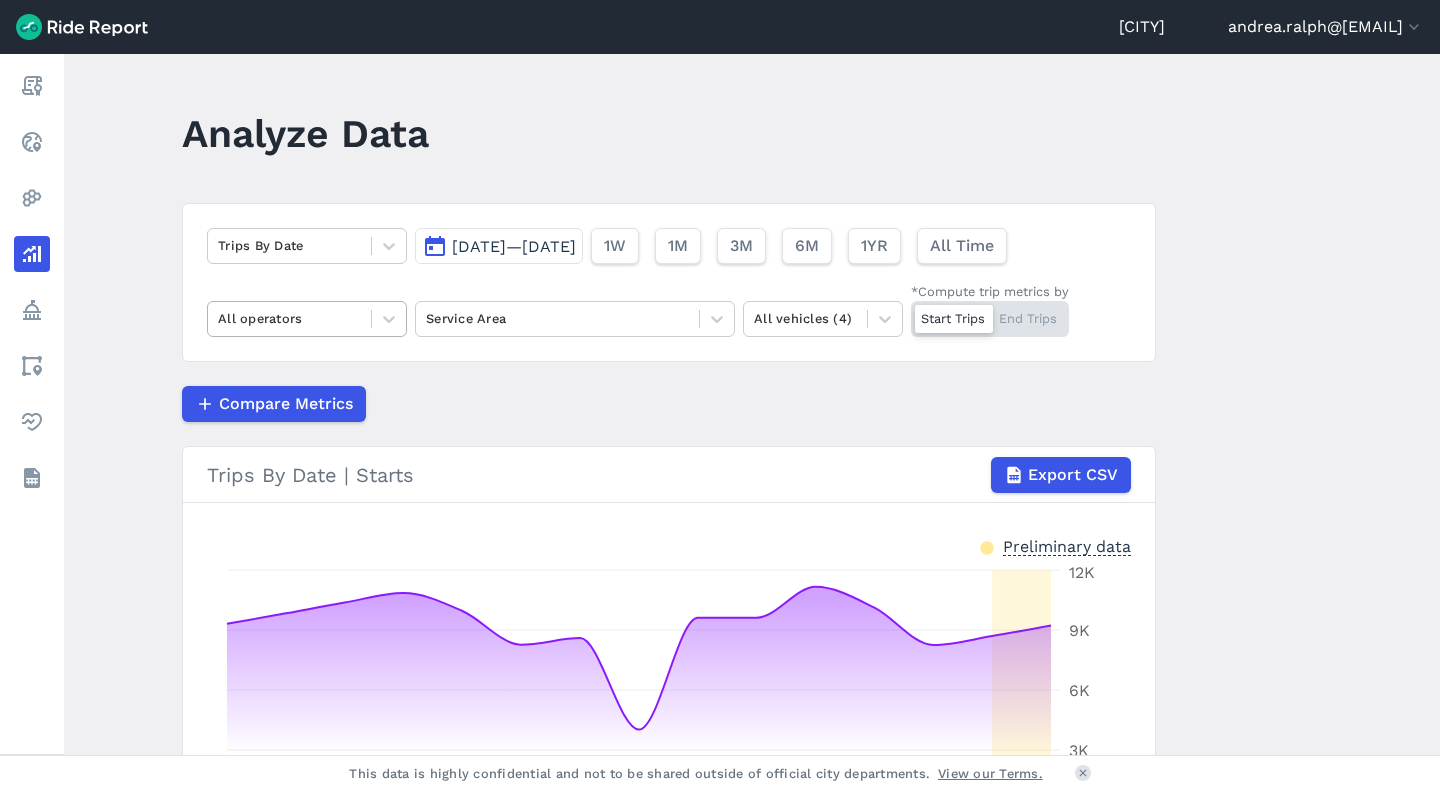 click on "All operators" at bounding box center (289, 318) 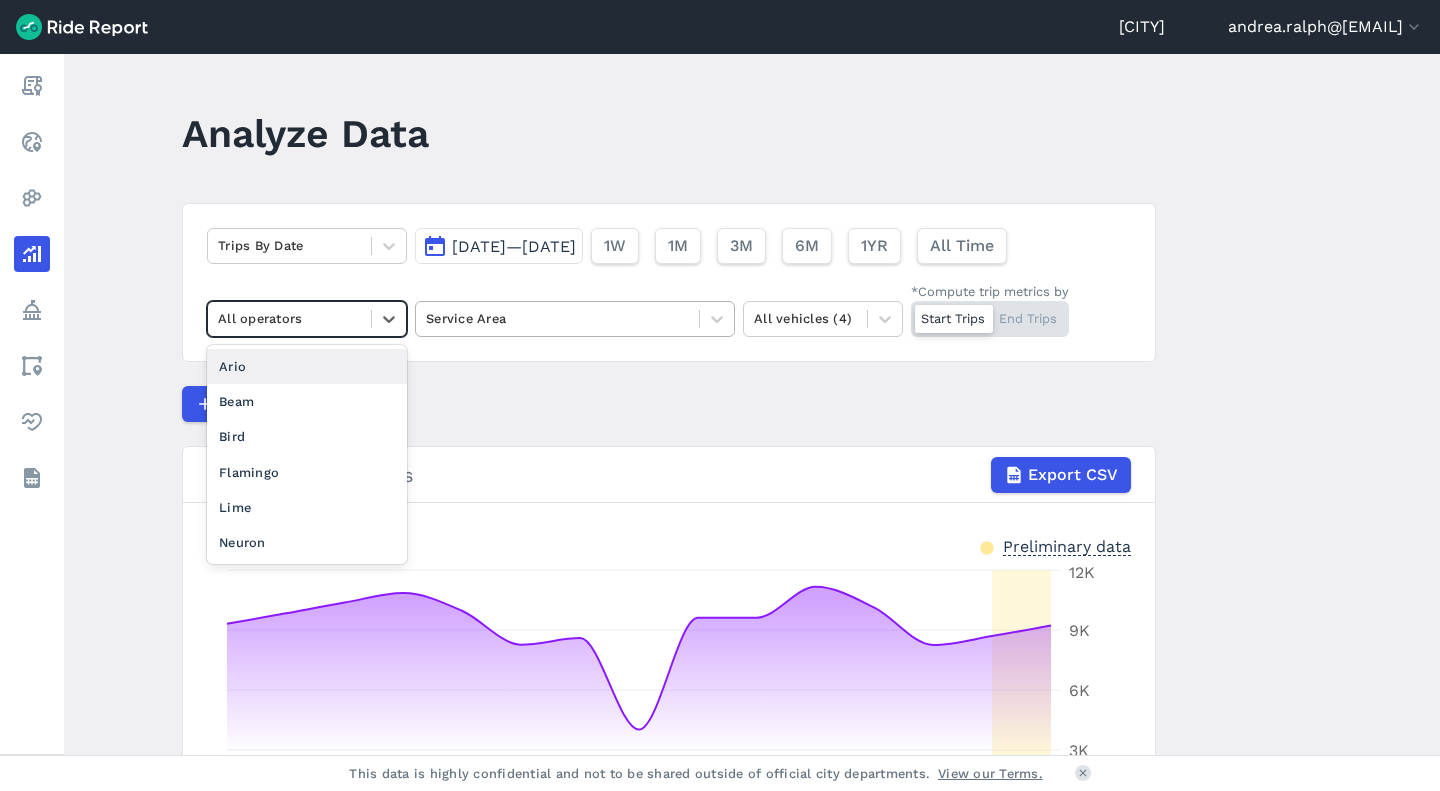 click on "Service Area" at bounding box center (557, 318) 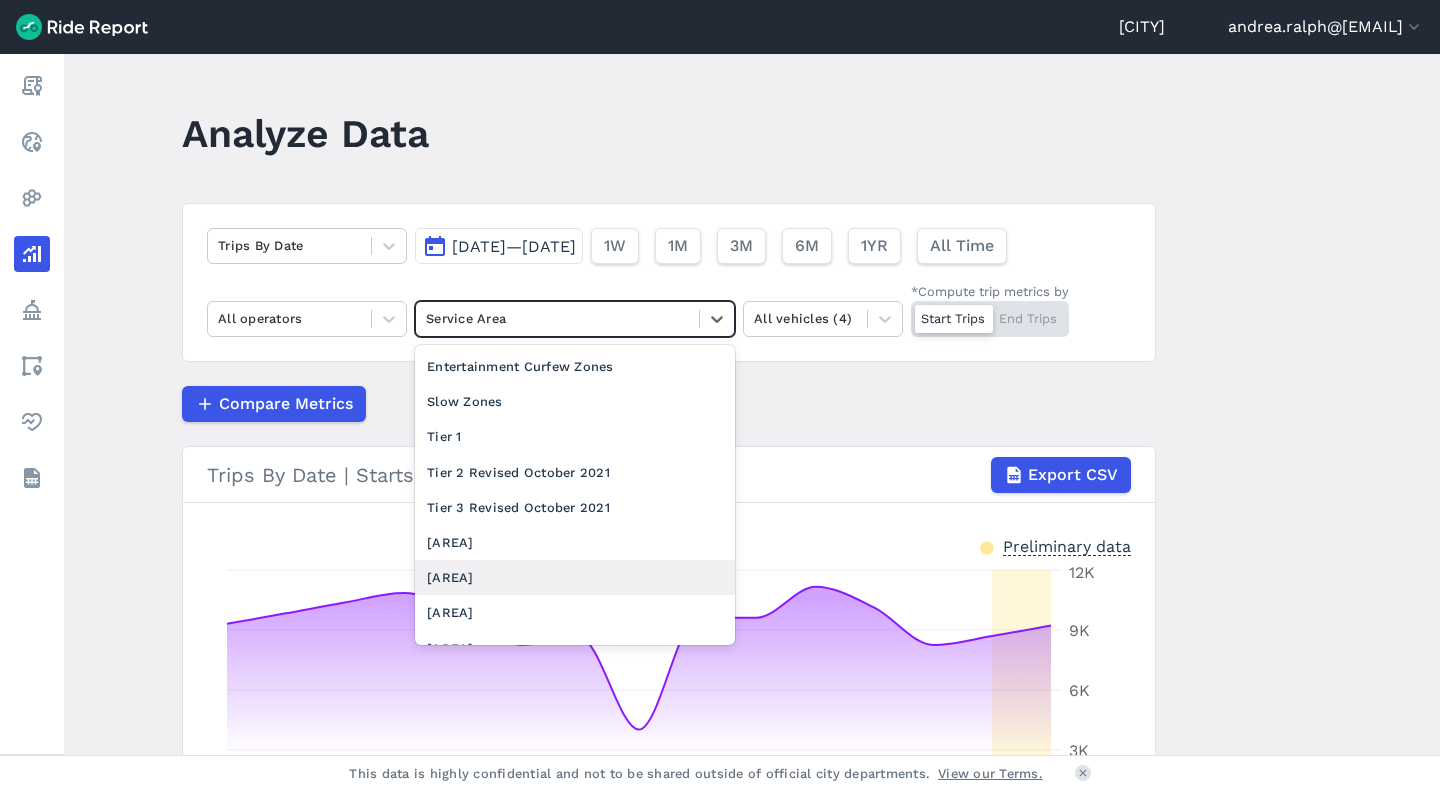 click on "[AREA]" at bounding box center (575, 577) 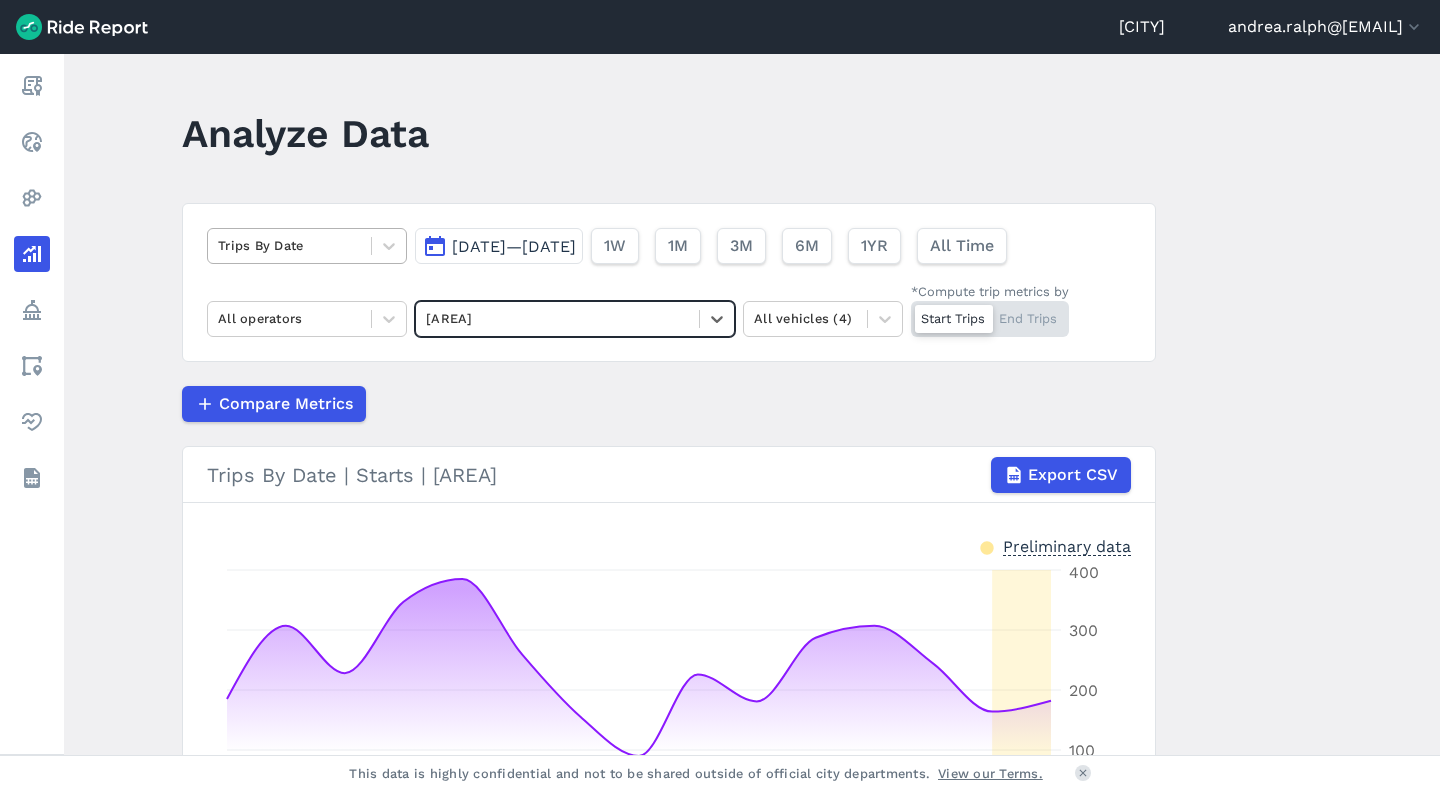 click at bounding box center (289, 245) 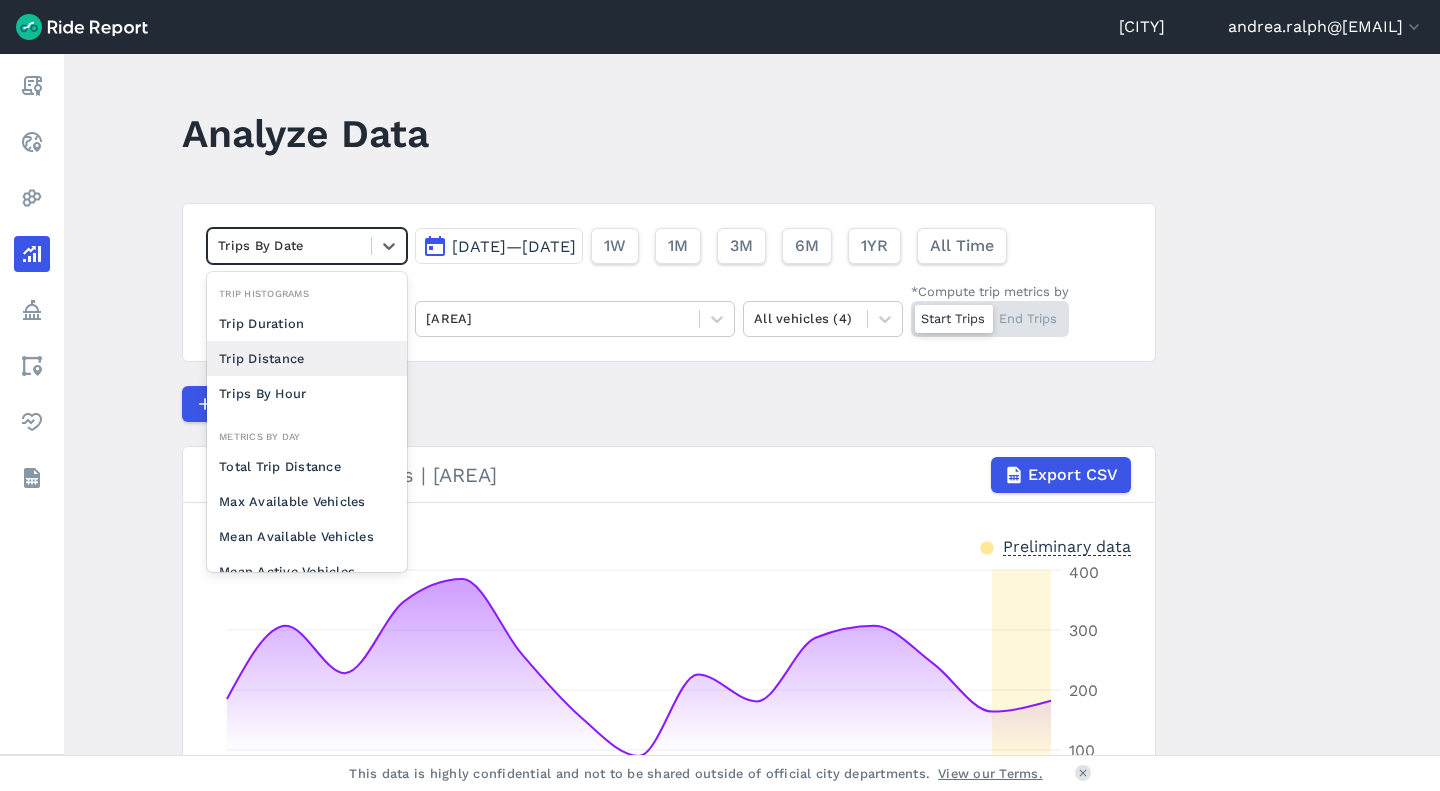 click on "Trip Distance" at bounding box center [307, 358] 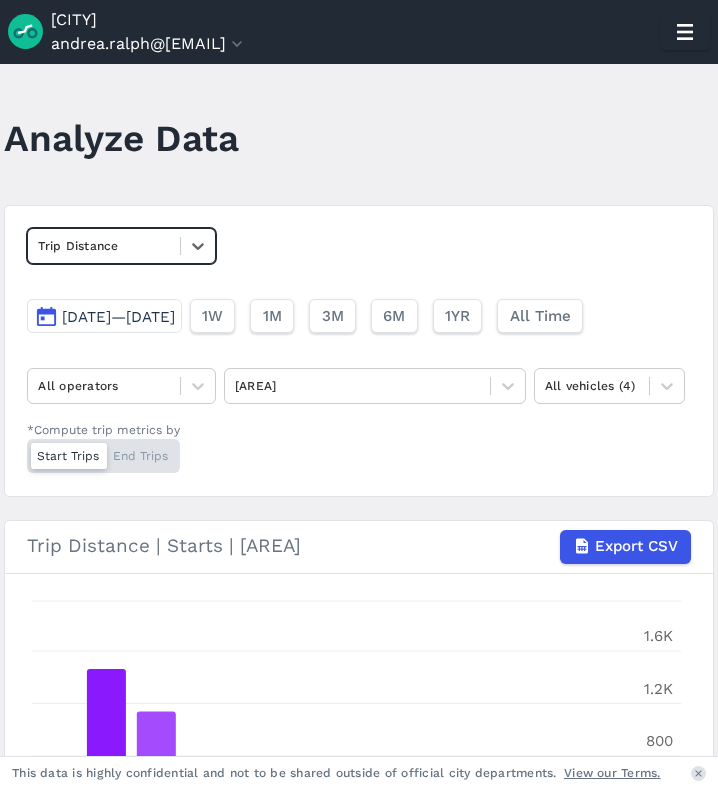 click on "Analyze Data option Trip Distance, selected.   Select is focused ,type to refine list, press Down to open the menu,  Trip Distance Jul 22, 2025—Aug 5, 2025 1W 1M 3M 6M 1YR All Time All operators [AREA] All vehicles (4) *Compute trip metrics by Start Trips End Trips Trip Distance | Starts | [AREA] Export CSV <0 km 0-1 km 1-2 km 2-3 km 3-4 km 4-5 km 5-6 km 6-7 km 7-8 km 8-9 km 9-10 km >10 km 0 trips 400  800  1.2K  1.6K  Trip Distance   | Starts | [AREA] Total 3,490 trips Median Distance 1.199 km Total Distance Traveled 5,685.098 km" at bounding box center [359, 410] 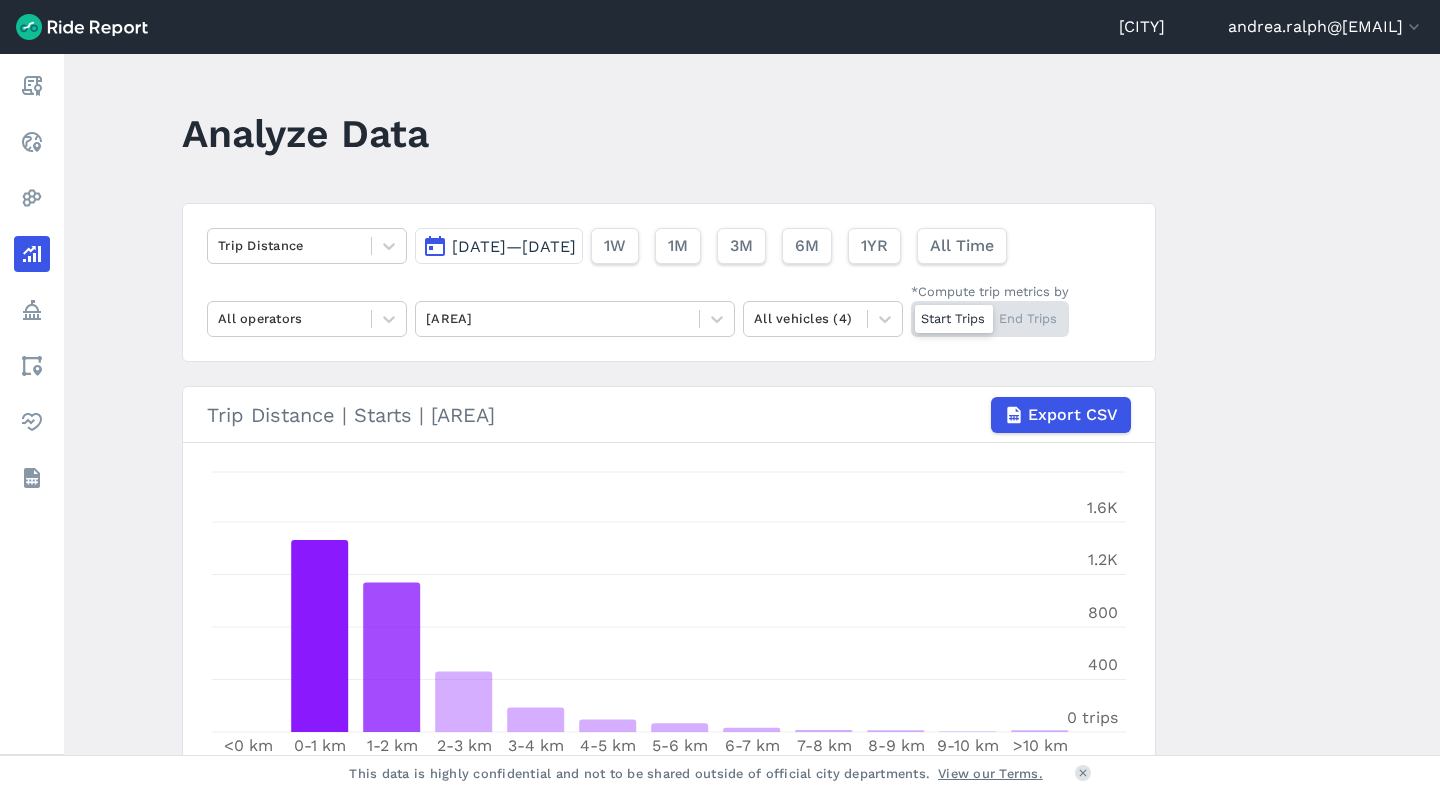 drag, startPoint x: 1432, startPoint y: 151, endPoint x: 1439, endPoint y: 242, distance: 91.26884 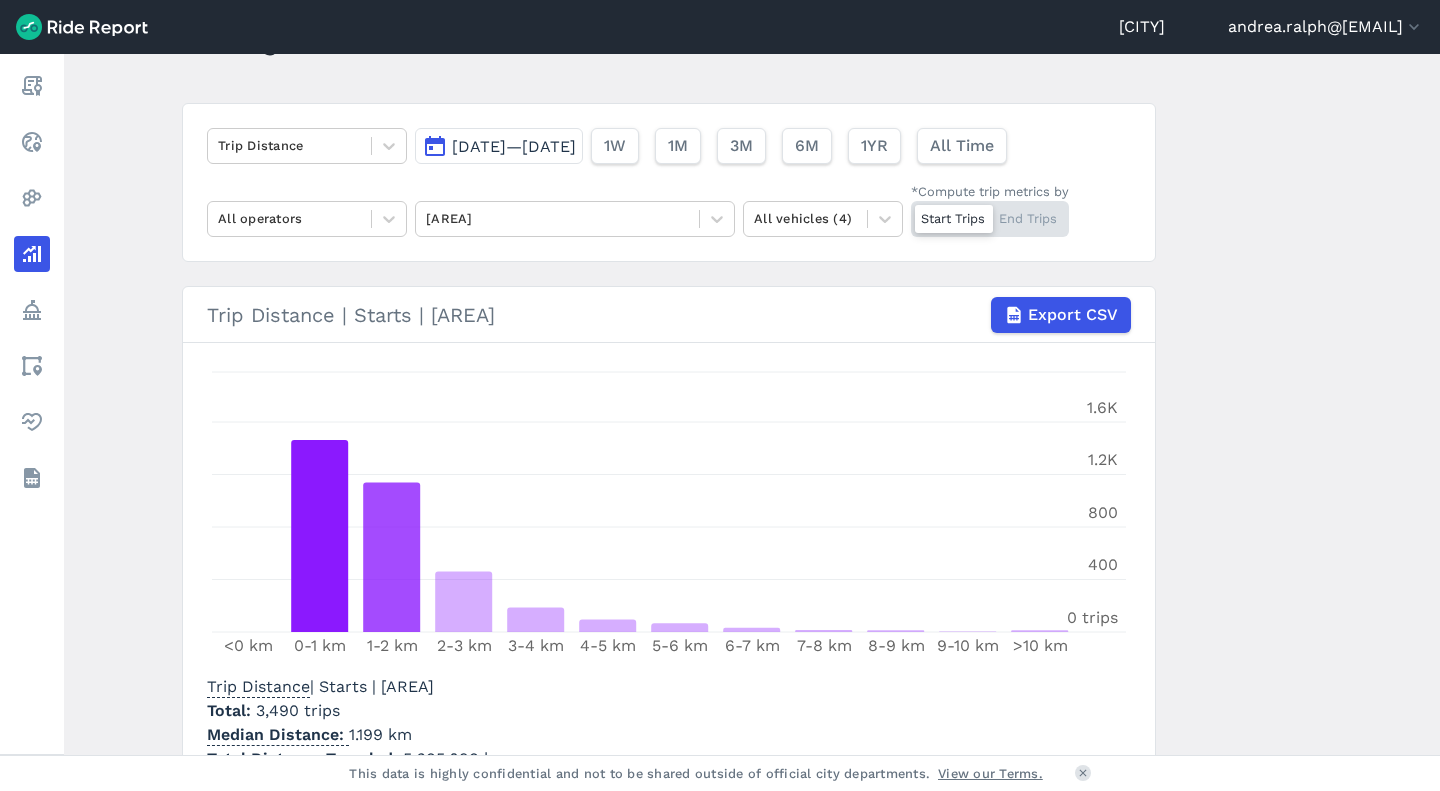 scroll, scrollTop: 213, scrollLeft: 0, axis: vertical 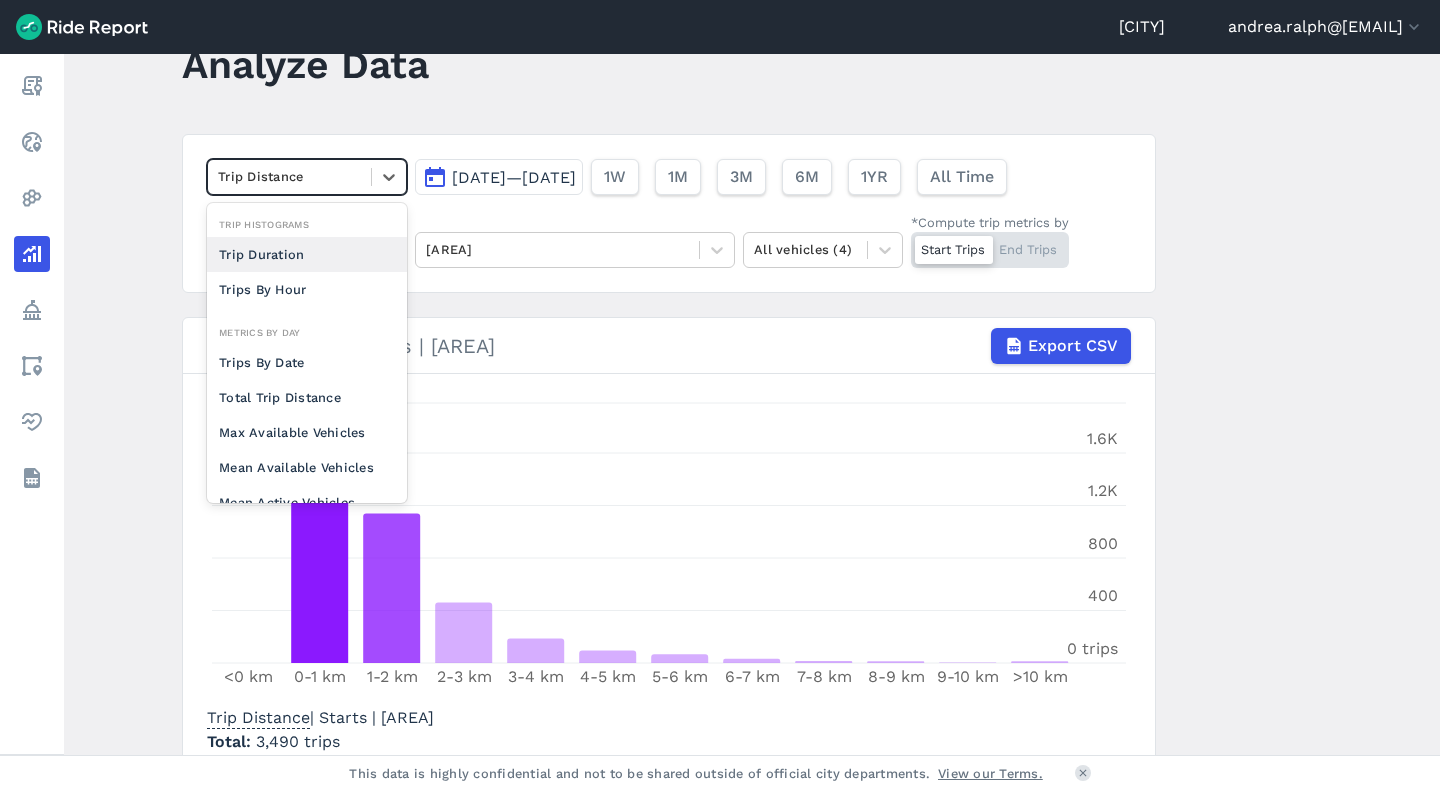 click on "Trip Distance" at bounding box center (289, 176) 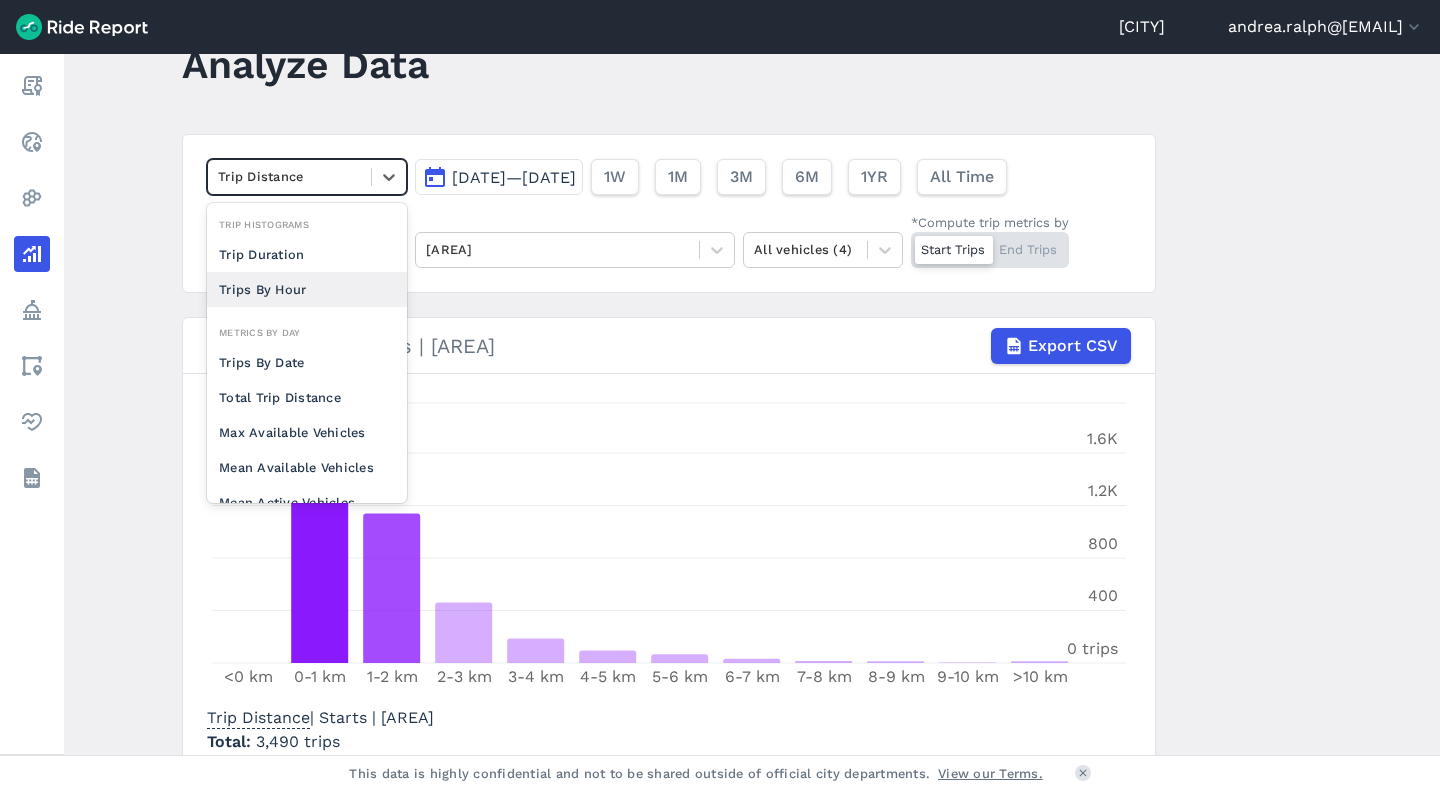 click on "Trips By Hour" at bounding box center [307, 289] 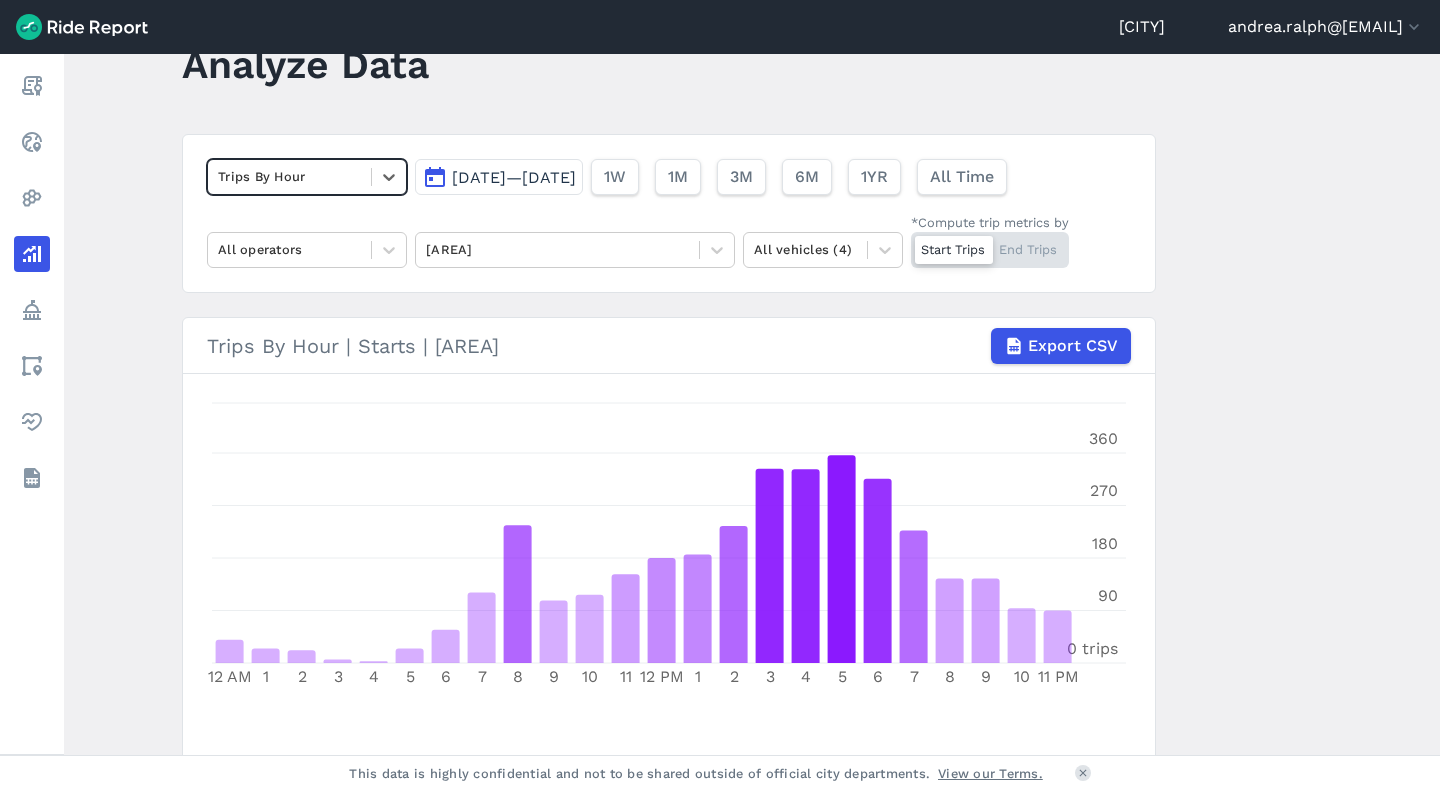 click on "Trips By Hour" at bounding box center [289, 176] 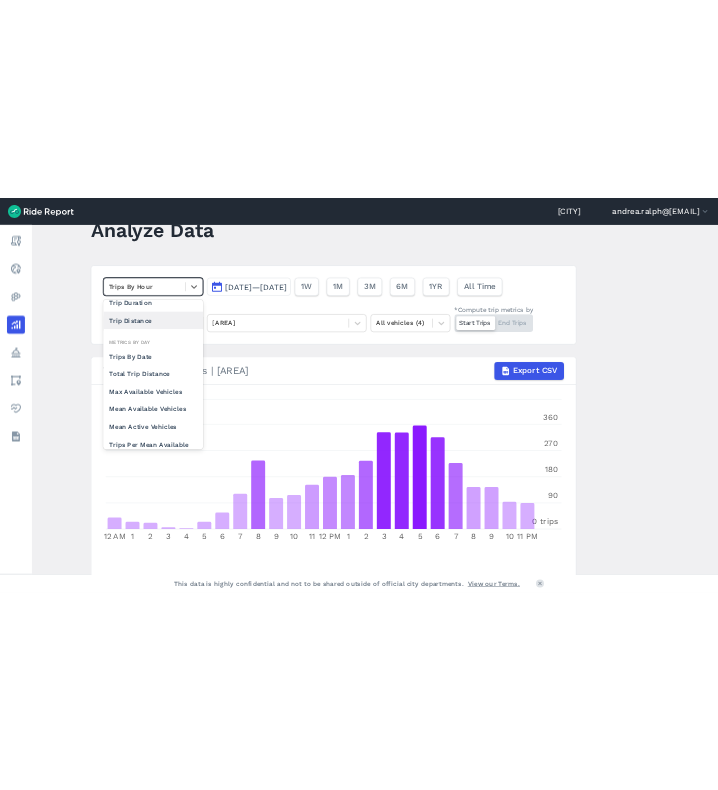 scroll, scrollTop: 0, scrollLeft: 0, axis: both 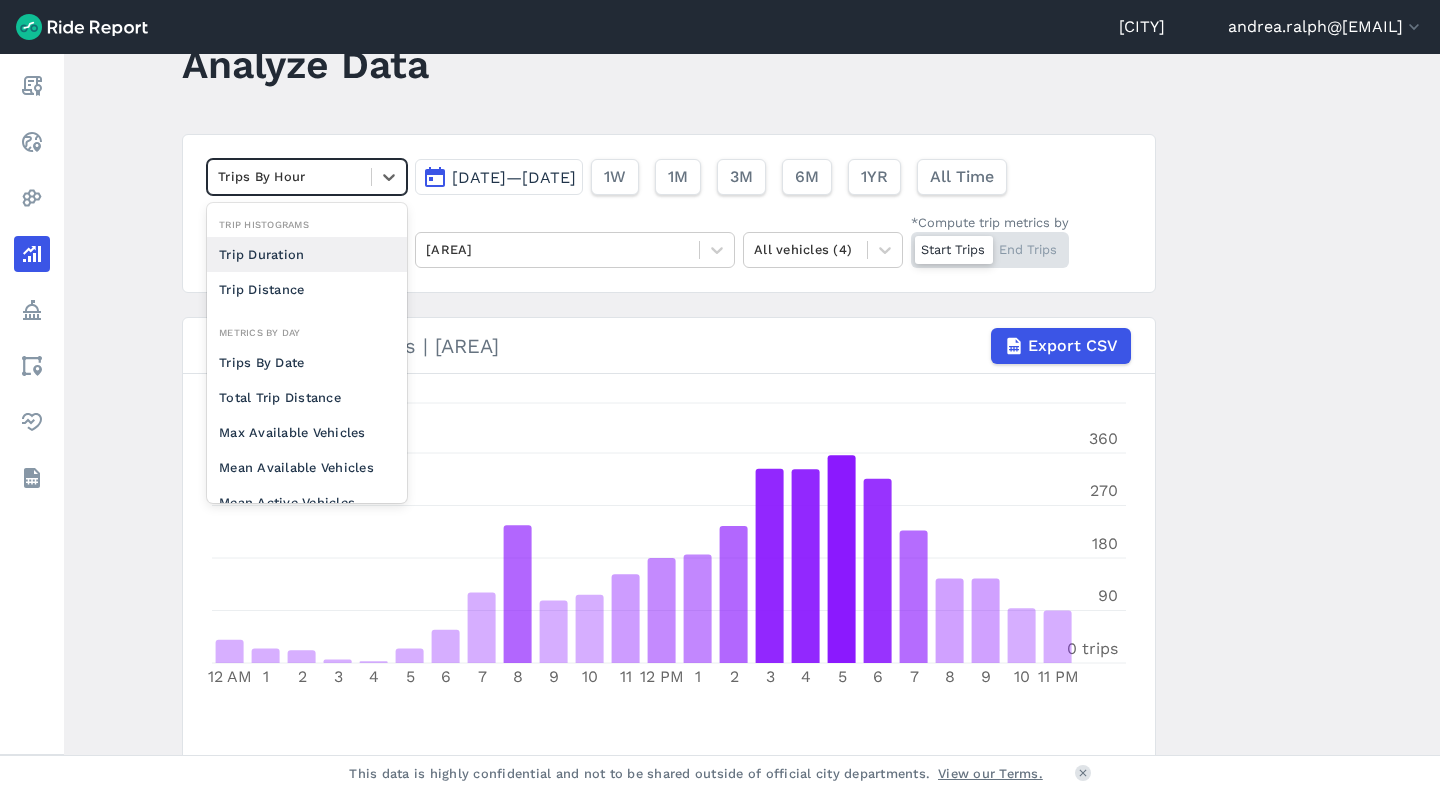 click on "Trip Duration" at bounding box center (307, 254) 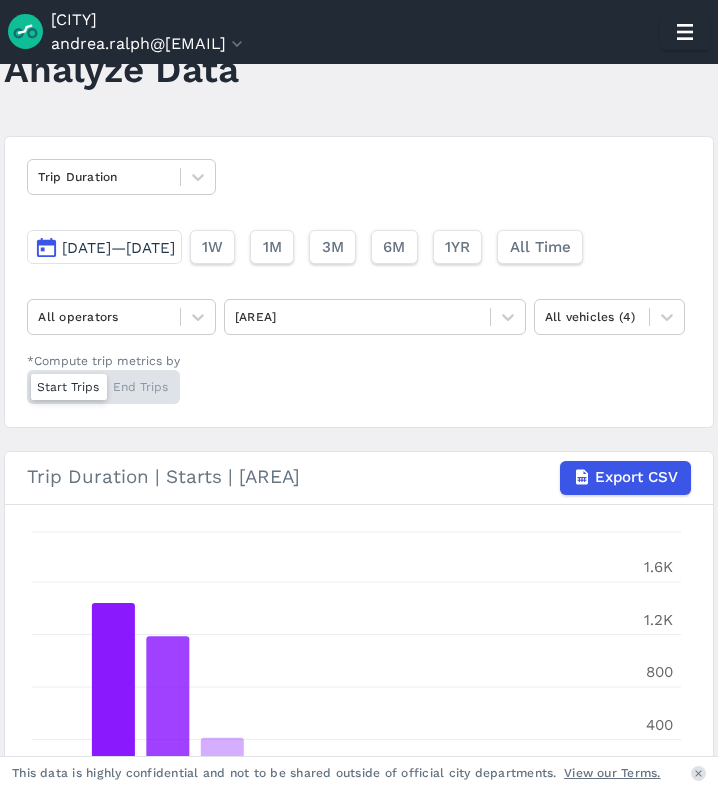 click on "Trip Duration Jul 22, 2025—Aug 5, 2025 1W 1M 3M 6M 1YR All Time All operators [AREA] All vehicles (4) *Compute trip metrics by Start Trips End Trips" at bounding box center [359, 282] 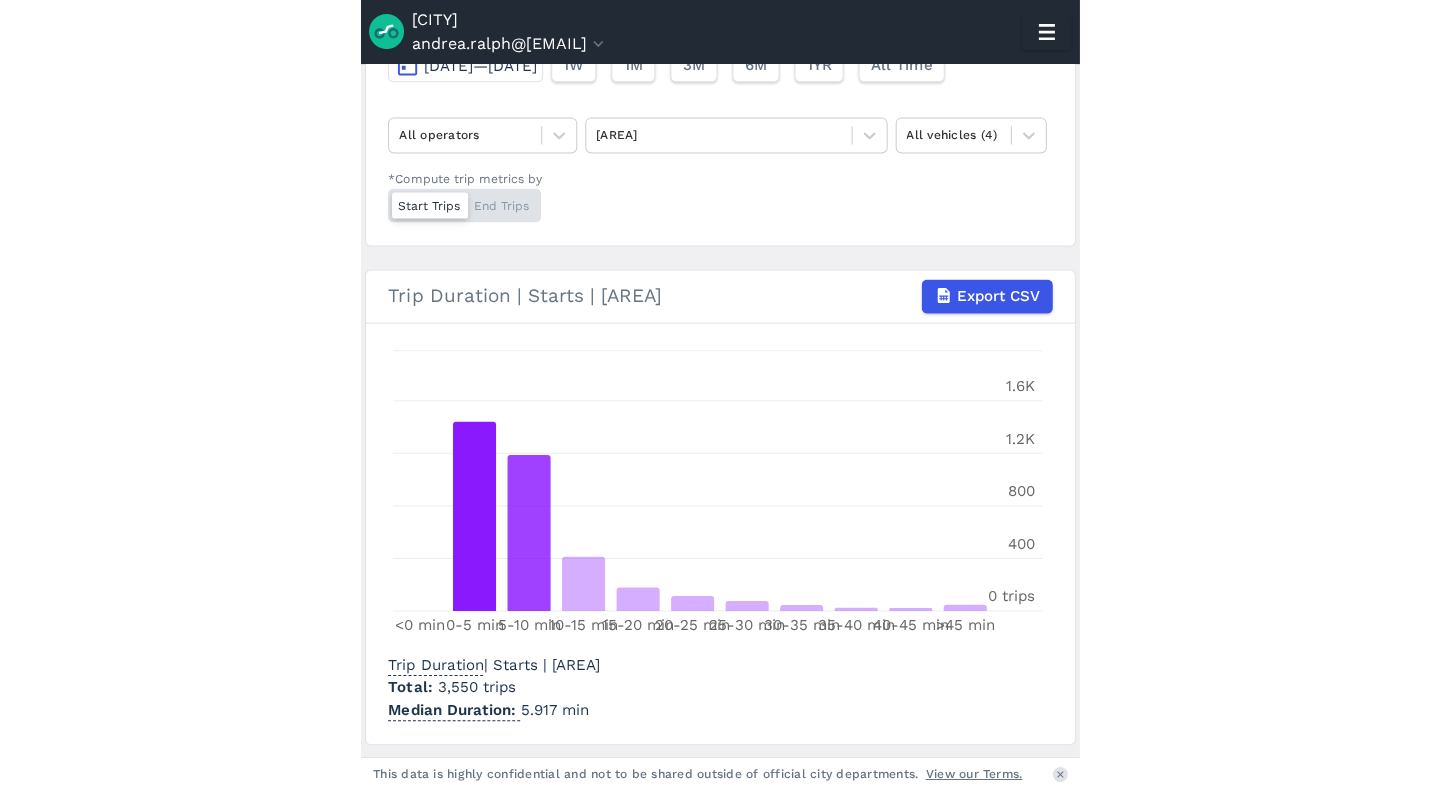 scroll, scrollTop: 254, scrollLeft: 0, axis: vertical 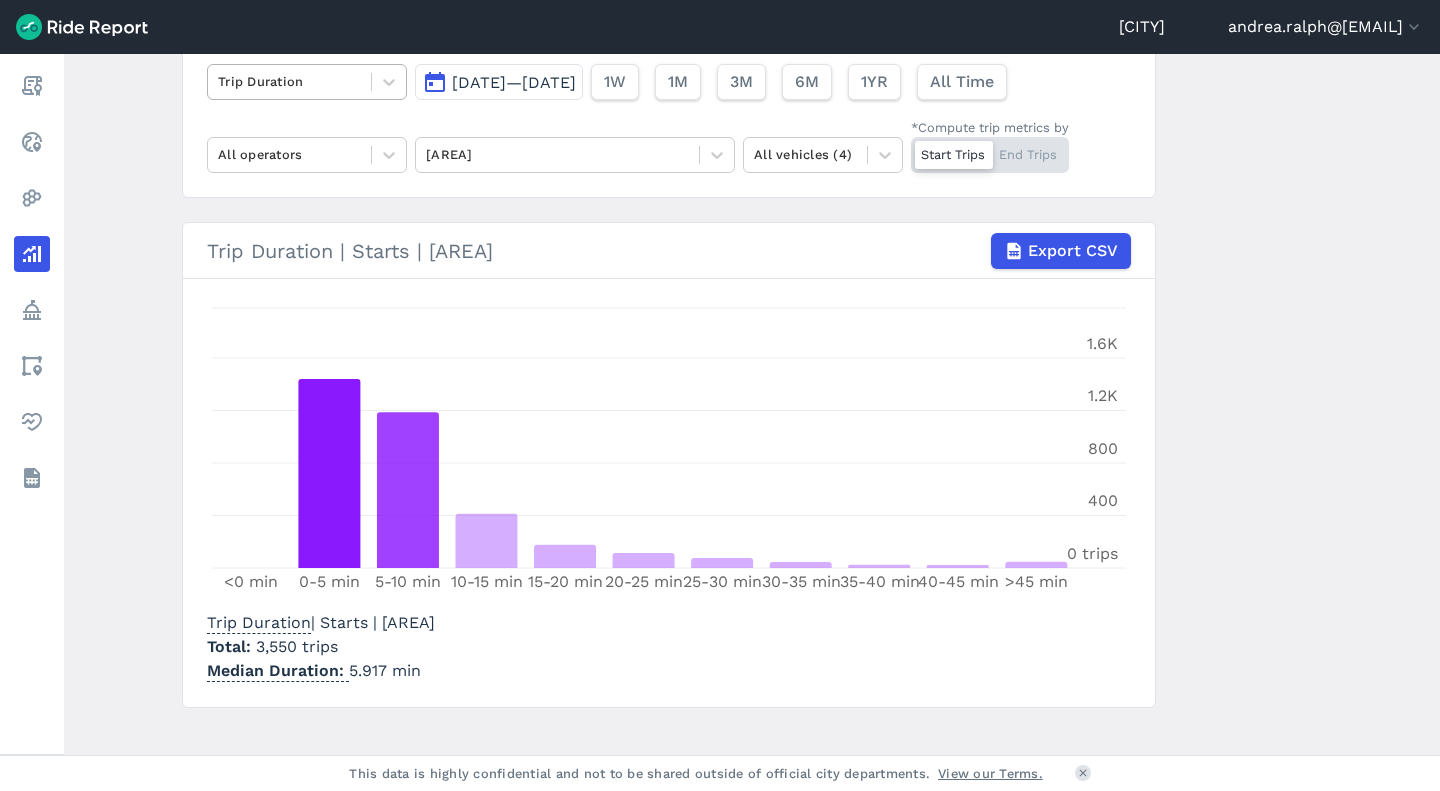 click at bounding box center (289, 81) 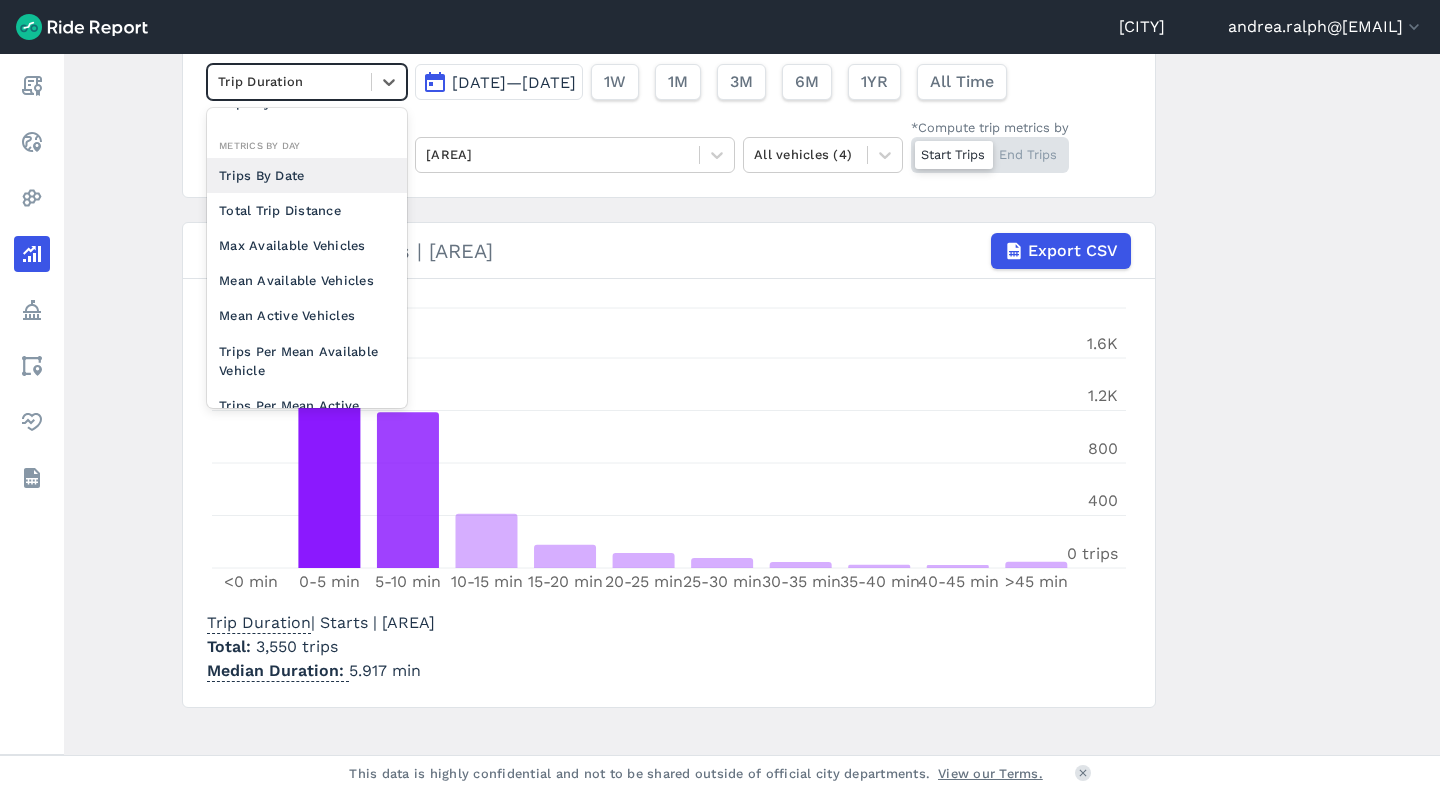scroll, scrollTop: 95, scrollLeft: 0, axis: vertical 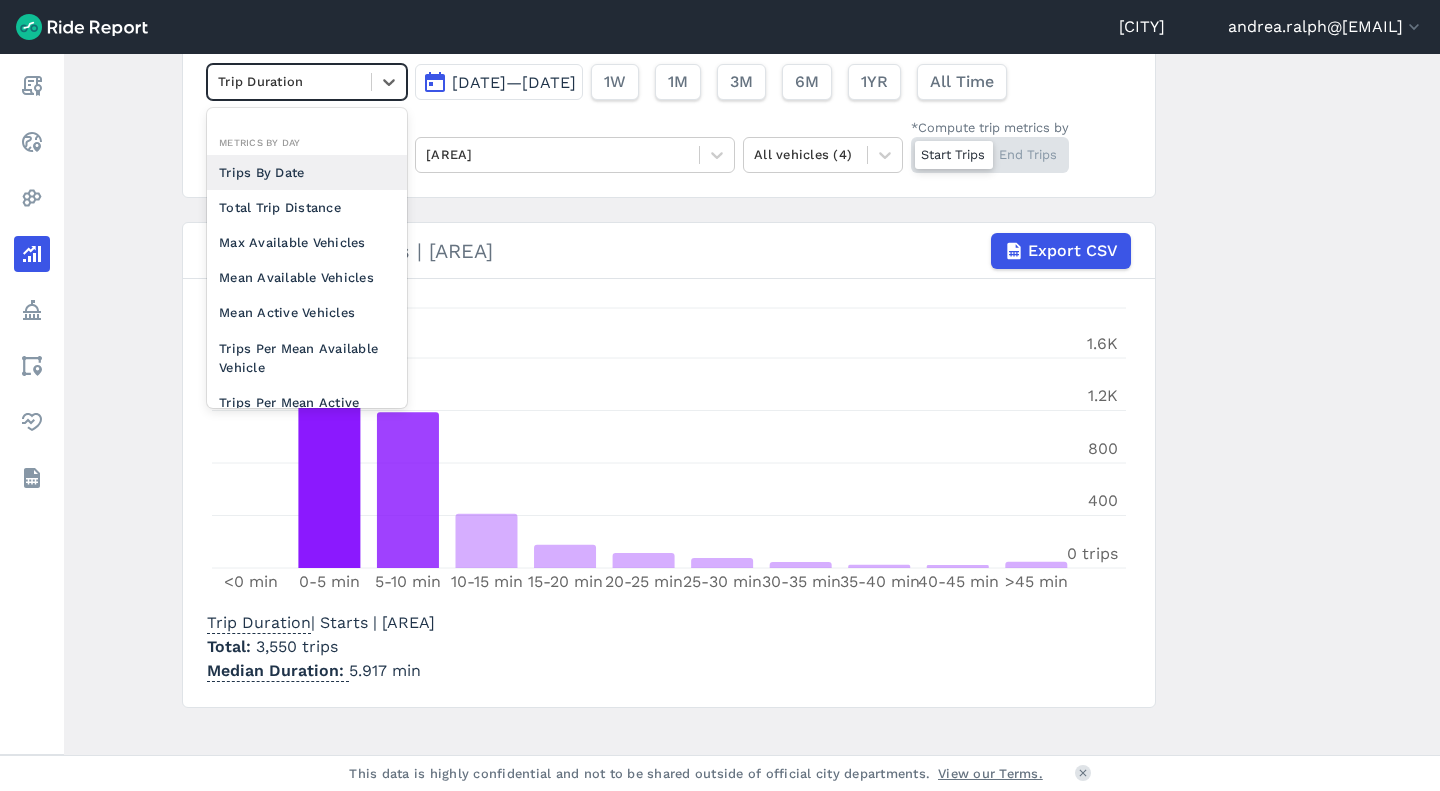 click on "Trips By Date" at bounding box center [307, 172] 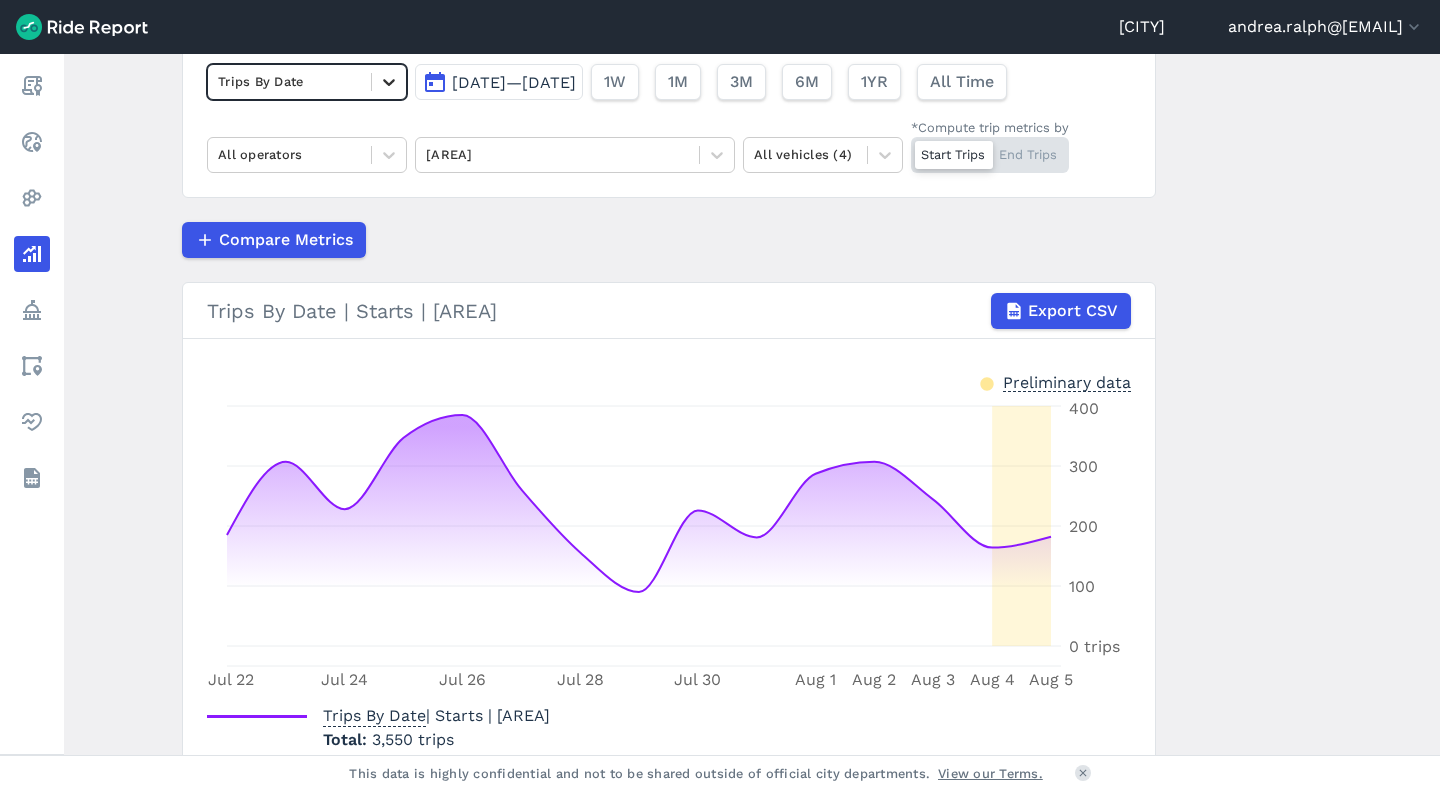 click at bounding box center (389, 82) 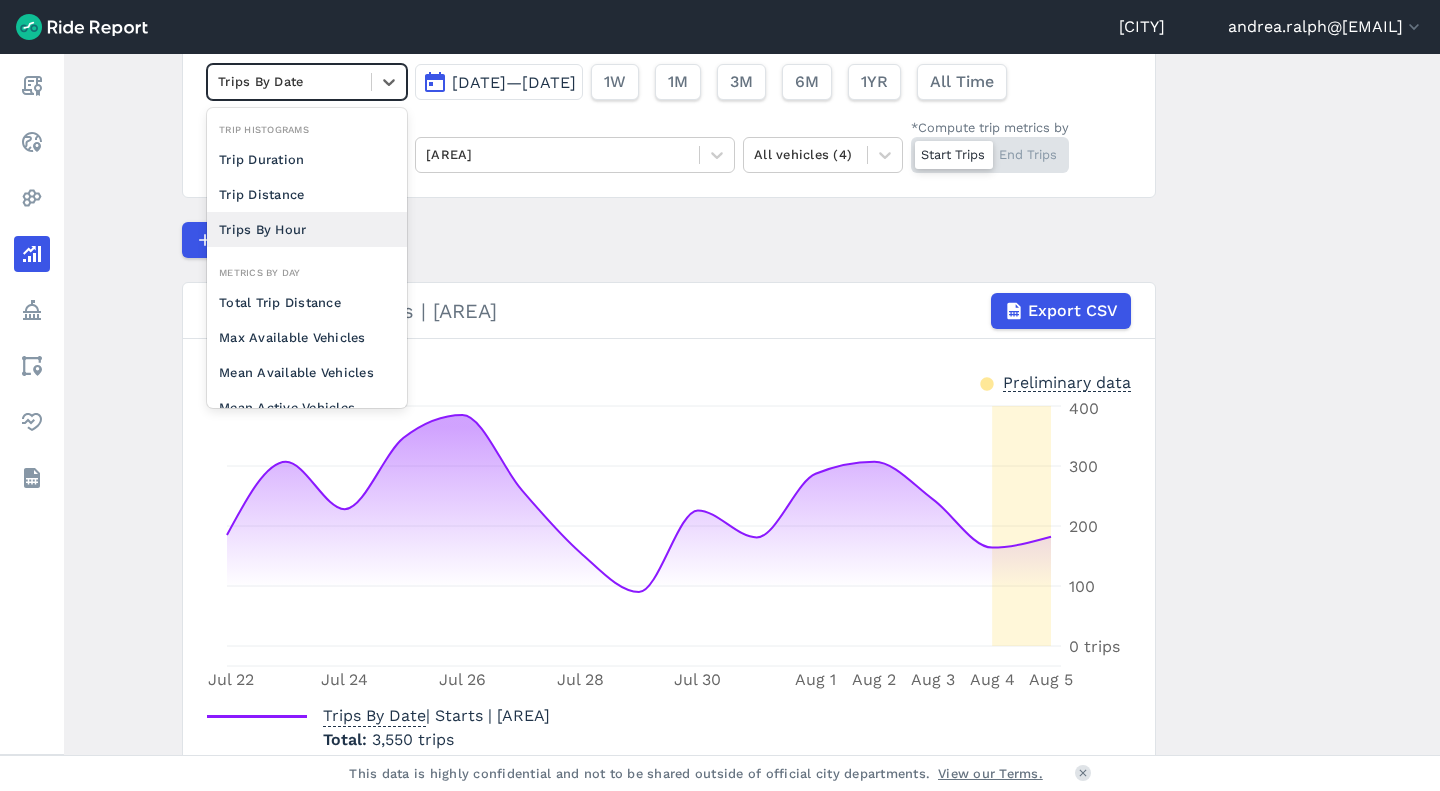 click on "Trips By Hour" at bounding box center [307, 229] 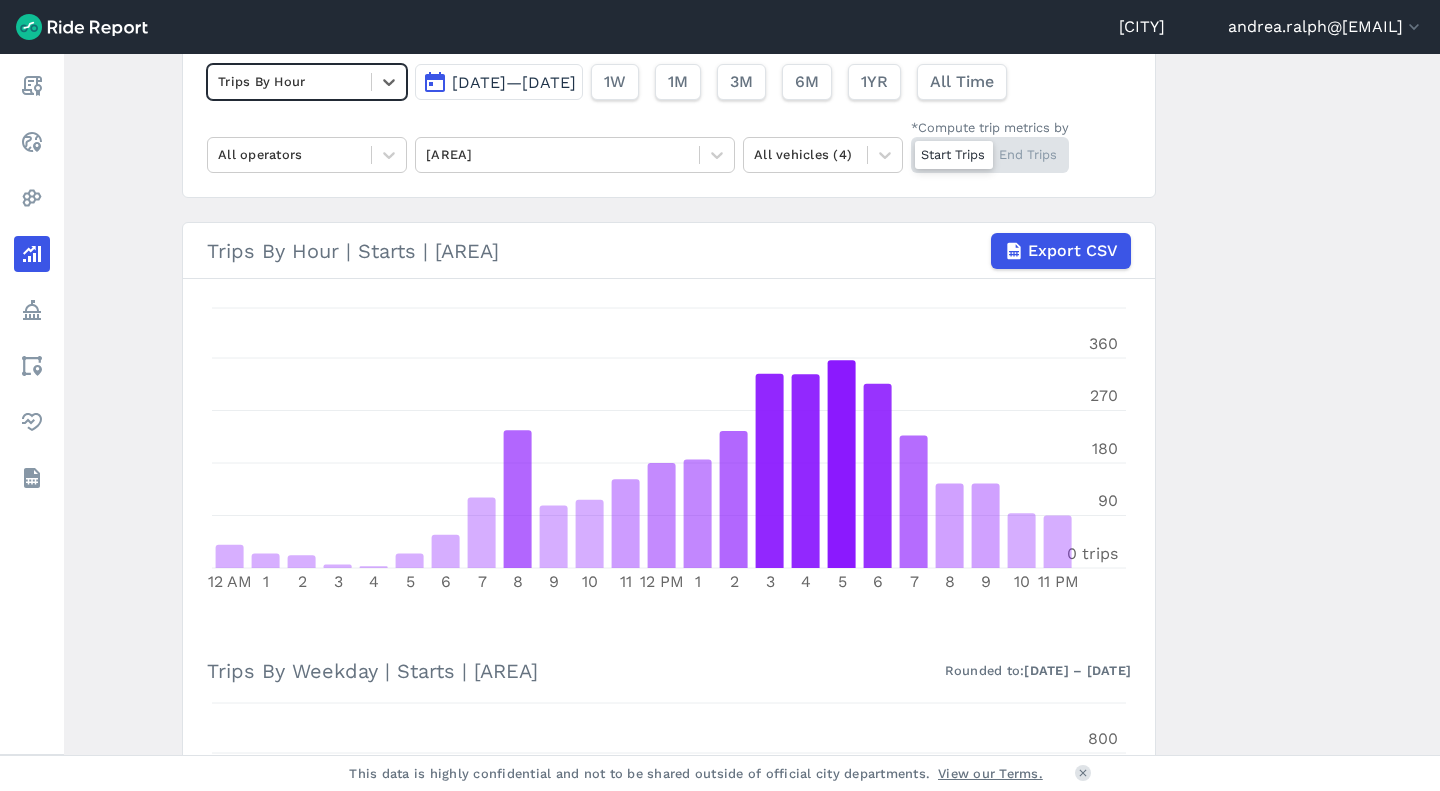 click at bounding box center [289, 81] 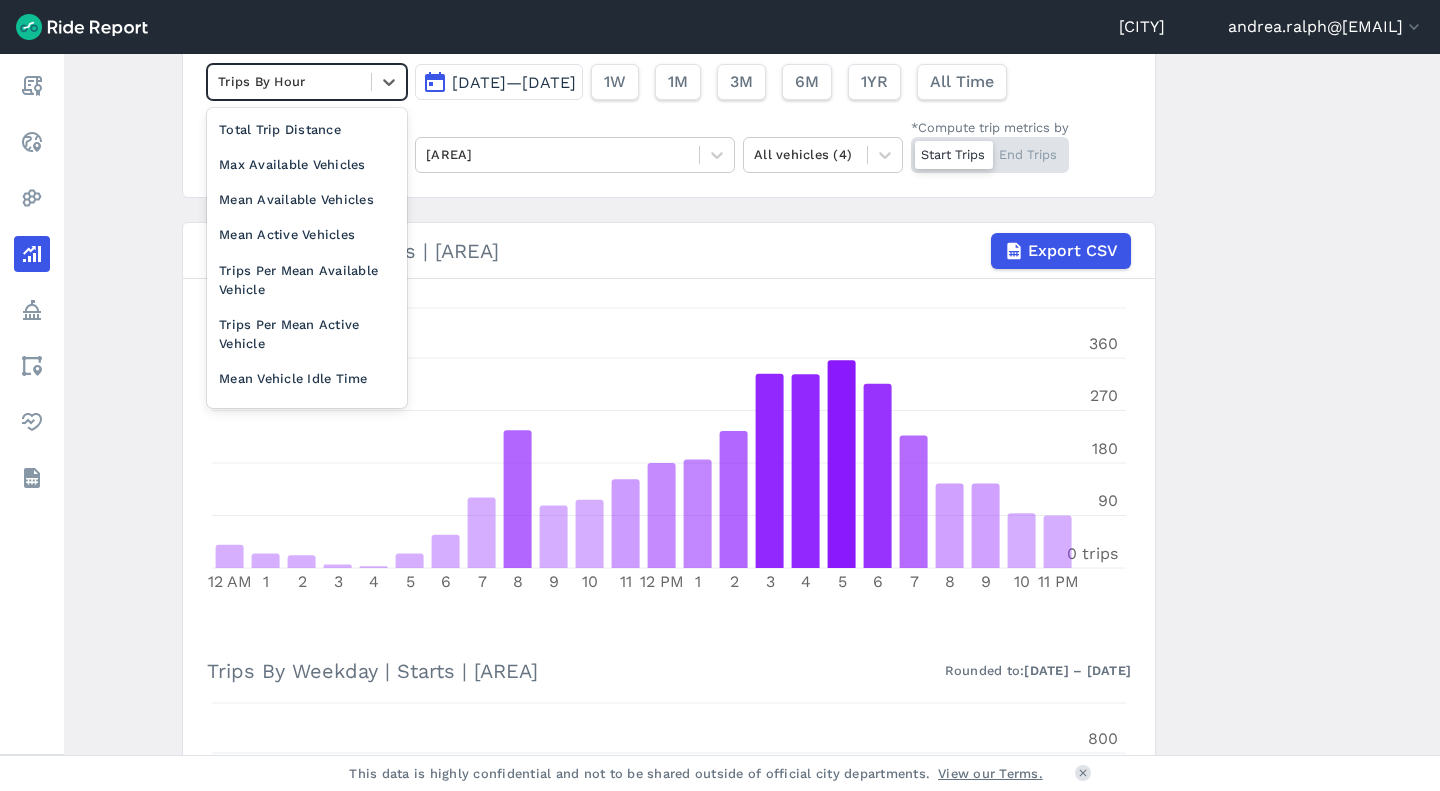 scroll, scrollTop: 0, scrollLeft: 0, axis: both 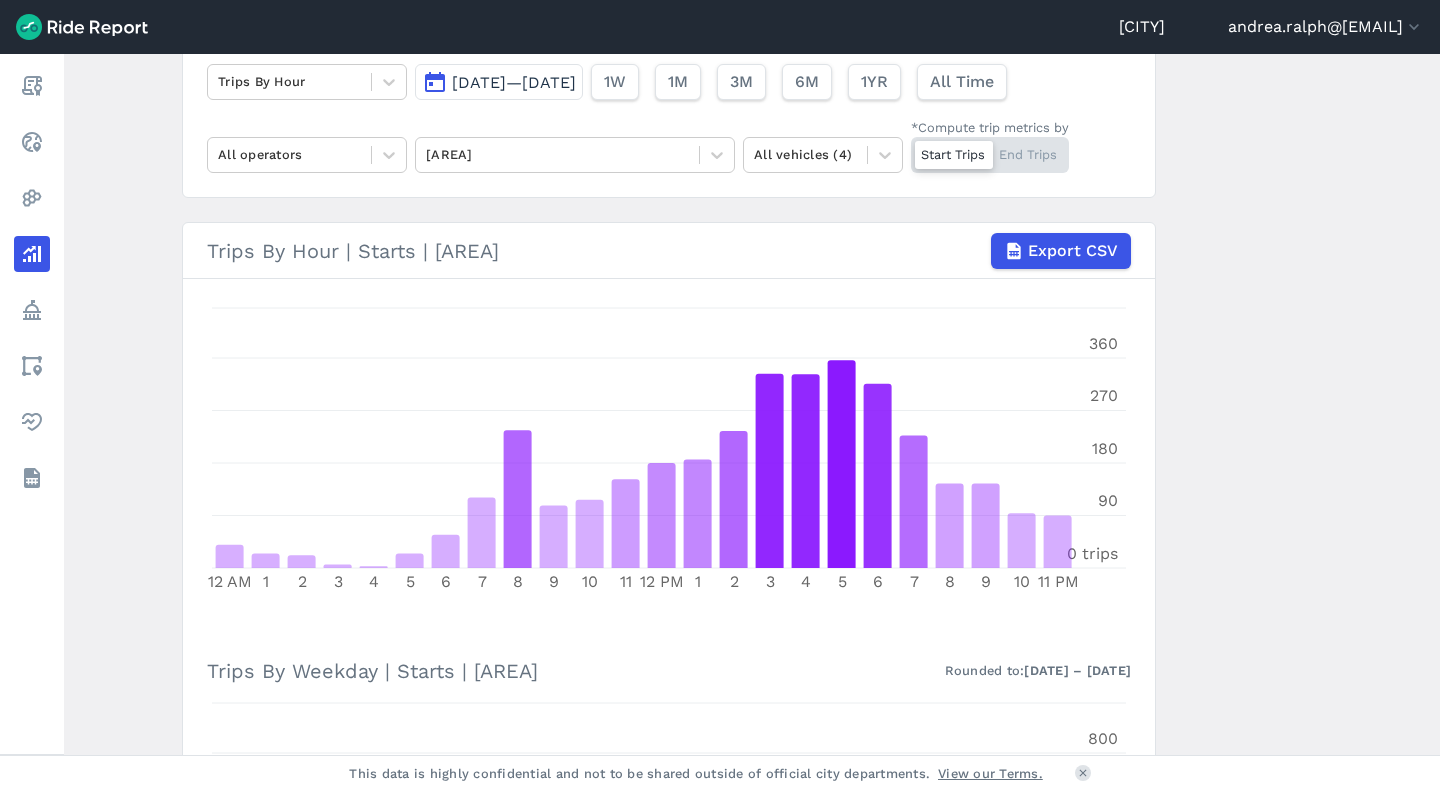 click on "Analyze Data Trips By Hour Jul 22, 2025—Aug 5, 2025 1W 1M 3M 6M 1YR All Time All operators [AREA] All vehicles (4) *Compute trip metrics by Start Trips End Trips Trips By Hour | Starts | [AREA] Export CSV 12 AM 1 2 3 4 5 6 7 8 9 10 11 12 PM 1 2 3 4 5 6 7 8 9 10 11 PM 0 trips 90  180  270  360  Trips By Weekday | Starts | [AREA]   Rounded to:  7/22/2025 – 8/4/2025 Monday Tuesday Wednesday Thursday Friday Saturday Sunday 0 trips 200  400  600  800  Trips By Hour & Weekday | Starts | [AREA] Rounded to:  7/22/2025 – 8/4/2025 1 0 % 2 0.1 % 0 0 % 1 0 % 0 0 % 3 0.1 % 7 0.2 % 14 0.4 % 38 1.1 % 10 0.3 % 4 0.1 % 8 0.2 % 17 0.5 % 22 0.7 % 13 0.4 % 34 1 % 43 1.3 % 39 1.2 % 18 0.5 % 22 0.7 % 10 0.3 % 6 0.2 % 1 0 % 7 0.2 % 1 0 % 1 0 % 2 0.1 % 1 0 % 0 0 % 3 0.1 % 5 0.1 % 19 0.6 % 26 0.8 % 9 0.3 % 11 0.3 % 23 0.7 % 16 0.5 % 16 0.5 % 12 0.4 % 29 0.9 % 14 0.4 % 20 0.6 % 28 0.8 % 20 0.6 % 6 0.2 % 9 0.3 % 2" at bounding box center (752, 404) 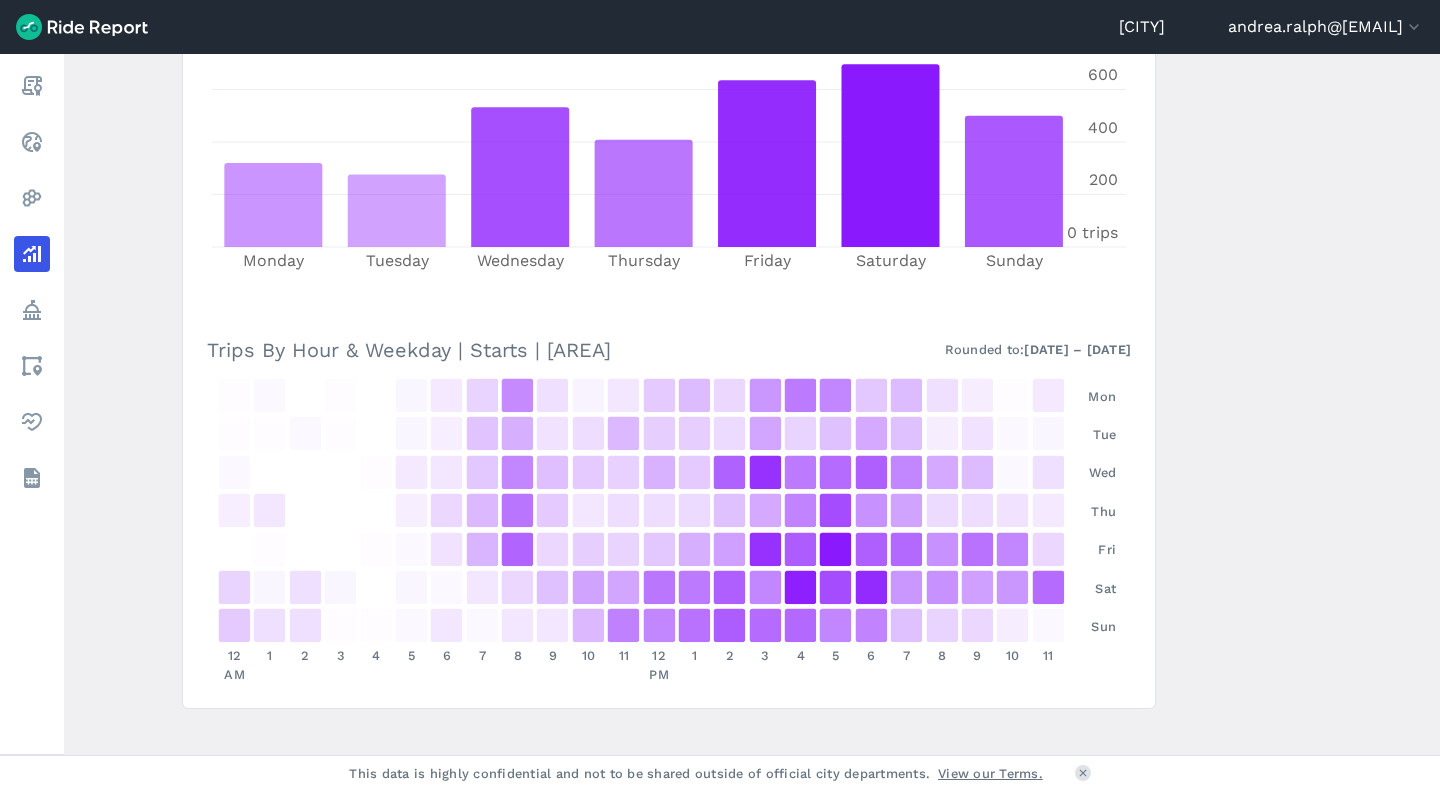 scroll, scrollTop: 911, scrollLeft: 0, axis: vertical 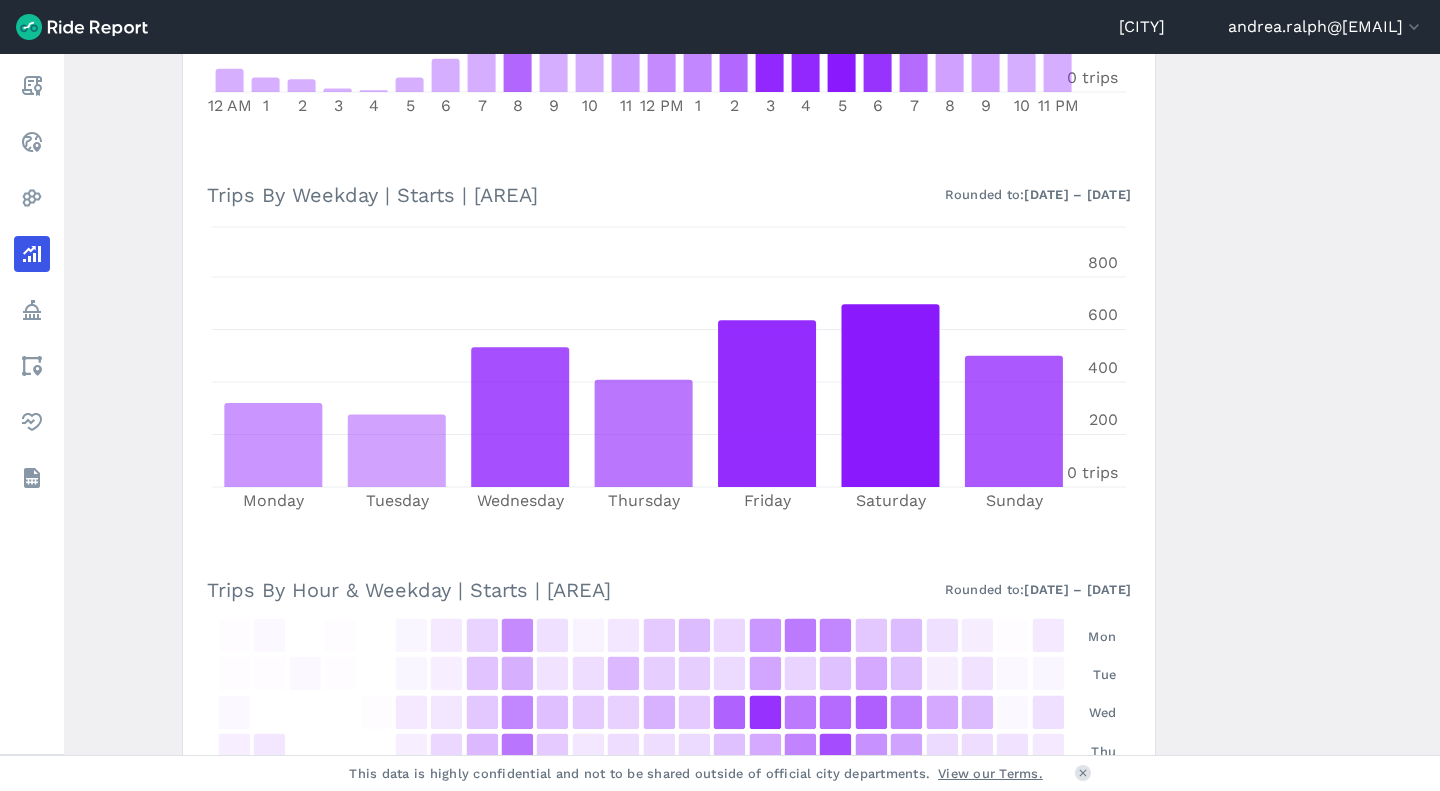 click on "Analyze Data Trips By Hour Jul 22, 2025—Aug 5, 2025 1W 1M 3M 6M 1YR All Time All operators [AREA] All vehicles (4) *Compute trip metrics by Start Trips End Trips Trips By Hour | Starts | [AREA] Export CSV 12 AM 1 2 3 4 5 6 7 8 9 10 11 12 PM 1 2 3 4 5 6 7 8 9 10 11 PM 0 trips 90  180  270  360  Trips By Weekday | Starts | [AREA]   Rounded to:  7/22/2025 – 8/4/2025 Monday Tuesday Wednesday Thursday Friday Saturday Sunday 0 trips 200  400  600  800  Trips By Hour & Weekday | Starts | [AREA] Rounded to:  7/22/2025 – 8/4/2025 1 0 % 2 0.1 % 0 0 % 1 0 % 0 0 % 3 0.1 % 7 0.2 % 14 0.4 % 38 1.1 % 10 0.3 % 4 0.1 % 8 0.2 % 17 0.5 % 22 0.7 % 13 0.4 % 34 1 % 43 1.3 % 39 1.2 % 18 0.5 % 22 0.7 % 10 0.3 % 6 0.2 % 1 0 % 7 0.2 % 1 0 % 1 0 % 2 0.1 % 1 0 % 0 0 % 3 0.1 % 5 0.1 % 19 0.6 % 26 0.8 % 9 0.3 % 11 0.3 % 23 0.7 % 16 0.5 % 16 0.5 % 12 0.4 % 29 0.9 % 14 0.4 % 20 0.6 % 28 0.8 % 20 0.6 % 6 0.2 % 9 0.3 % 2" at bounding box center [752, 404] 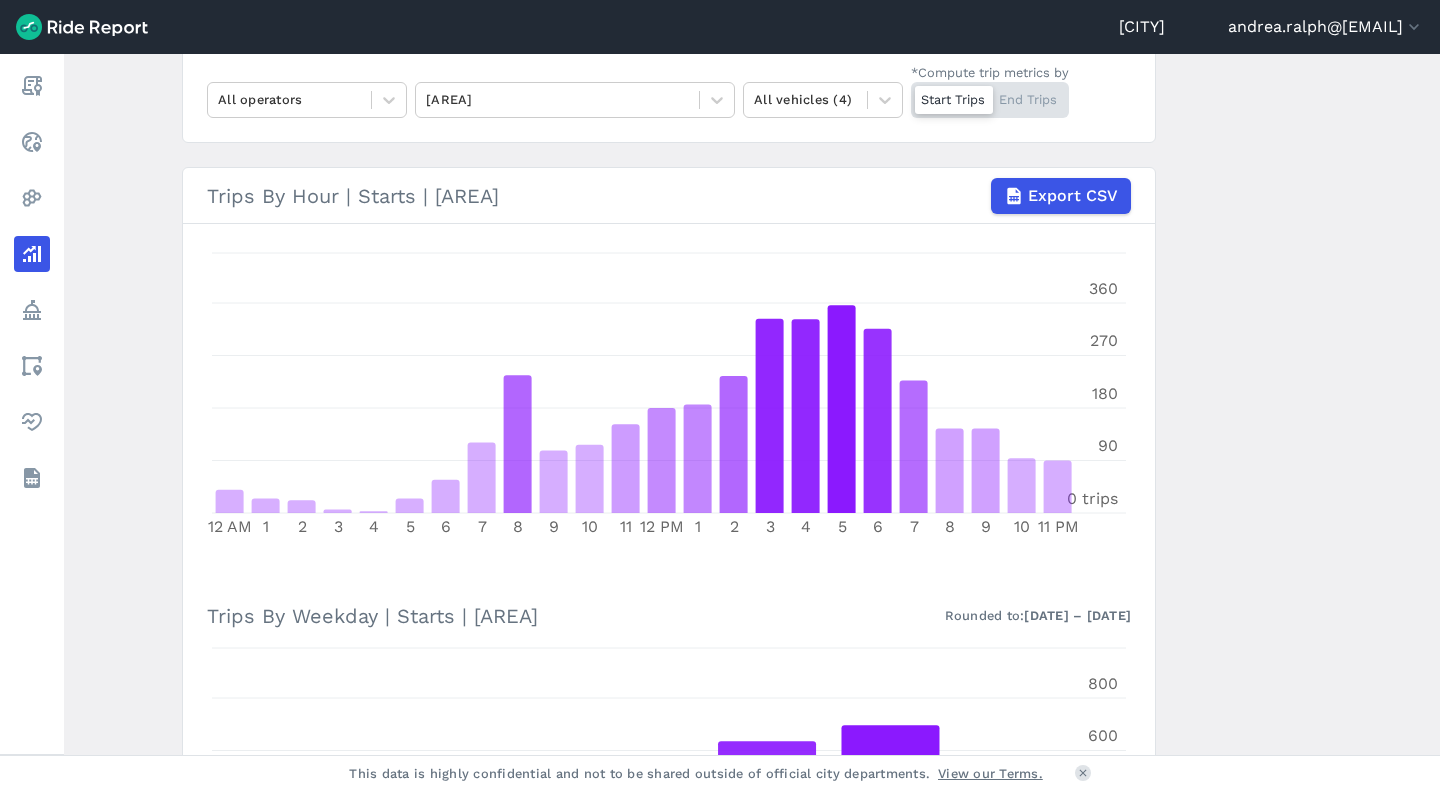 scroll, scrollTop: 216, scrollLeft: 0, axis: vertical 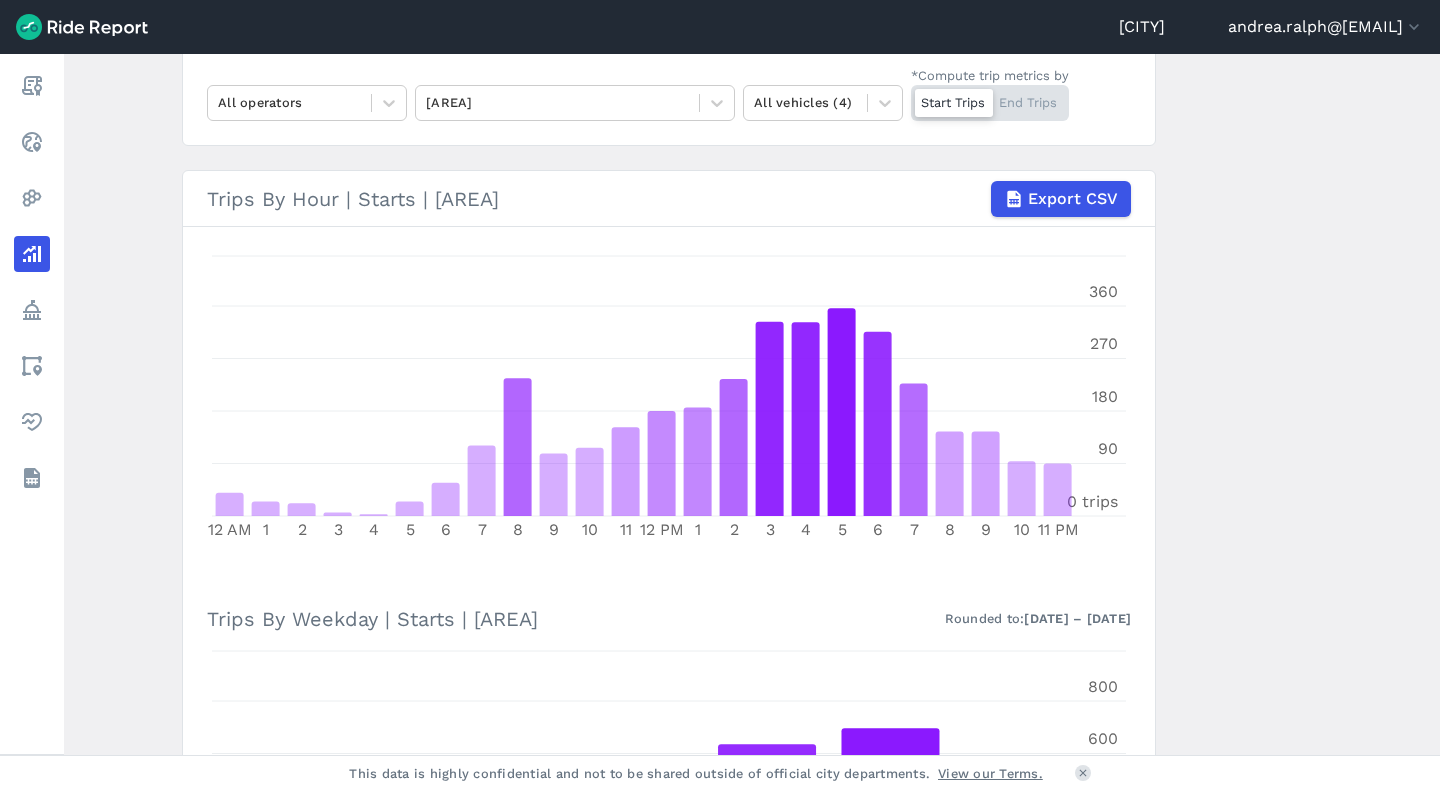 click on "Analyze Data Trips By Hour Jul 22, 2025—Aug 5, 2025 1W 1M 3M 6M 1YR All Time All operators [AREA] All vehicles (4) *Compute trip metrics by Start Trips End Trips Trips By Hour | Starts | [AREA] Export CSV 12 AM 1 2 3 4 5 6 7 8 9 10 11 12 PM 1 2 3 4 5 6 7 8 9 10 11 PM 0 trips 90  180  270  360  Trips By Weekday | Starts | [AREA]   Rounded to:  7/22/2025 – 8/4/2025 Monday Tuesday Wednesday Thursday Friday Saturday Sunday 0 trips 200  400  600  800  Trips By Hour & Weekday | Starts | [AREA] Rounded to:  7/22/2025 – 8/4/2025 1 0 % 2 0.1 % 0 0 % 1 0 % 0 0 % 3 0.1 % 7 0.2 % 14 0.4 % 38 1.1 % 10 0.3 % 4 0.1 % 8 0.2 % 17 0.5 % 22 0.7 % 13 0.4 % 34 1 % 43 1.3 % 39 1.2 % 18 0.5 % 22 0.7 % 10 0.3 % 6 0.2 % 1 0 % 7 0.2 % 1 0 % 1 0 % 2 0.1 % 1 0 % 0 0 % 3 0.1 % 5 0.1 % 19 0.6 % 26 0.8 % 9 0.3 % 11 0.3 % 23 0.7 % 16 0.5 % 16 0.5 % 12 0.4 % 29 0.9 % 14 0.4 % 20 0.6 % 28 0.8 % 20 0.6 % 6 0.2 % 9 0.3 % 2" at bounding box center [752, 404] 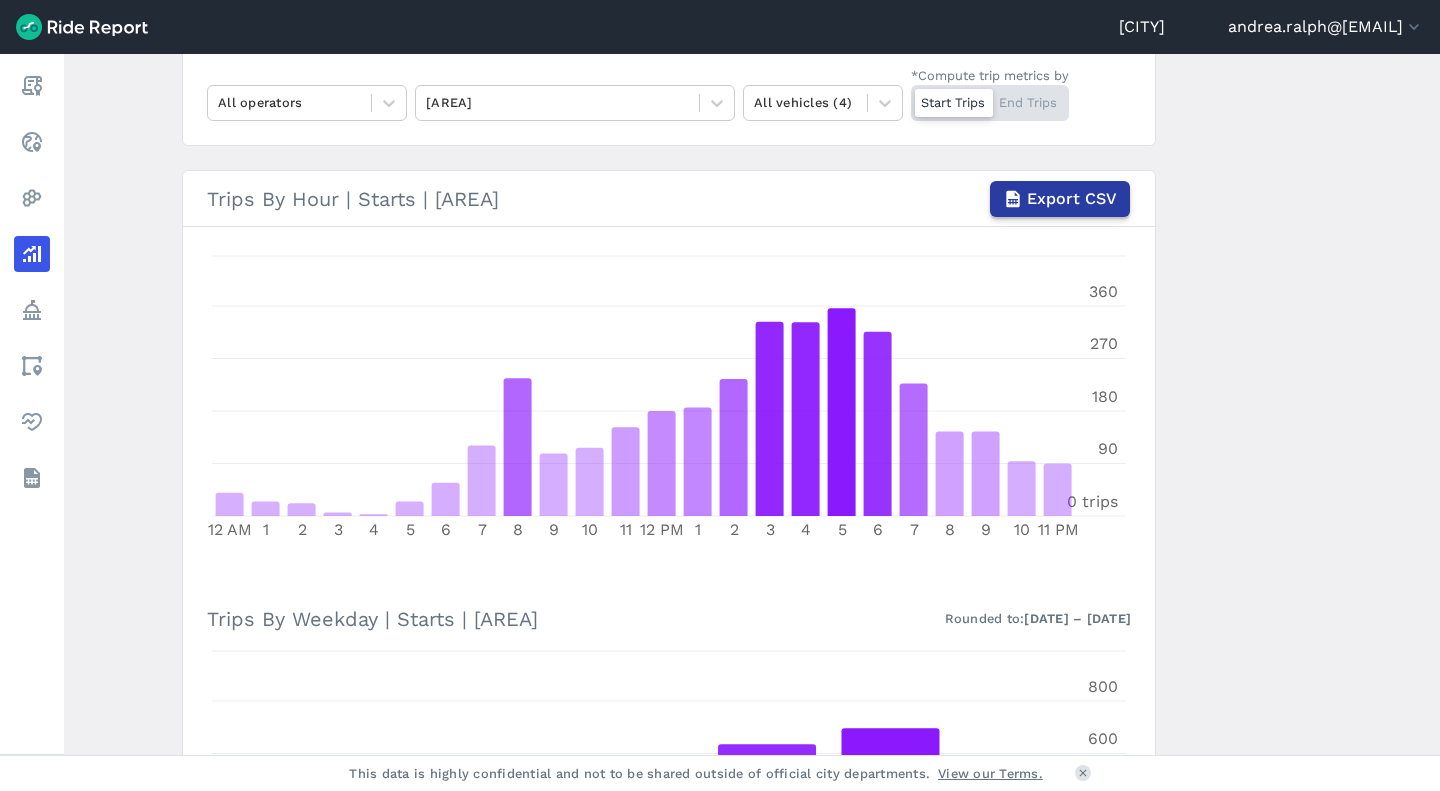 click on "Export CSV" at bounding box center [1072, 199] 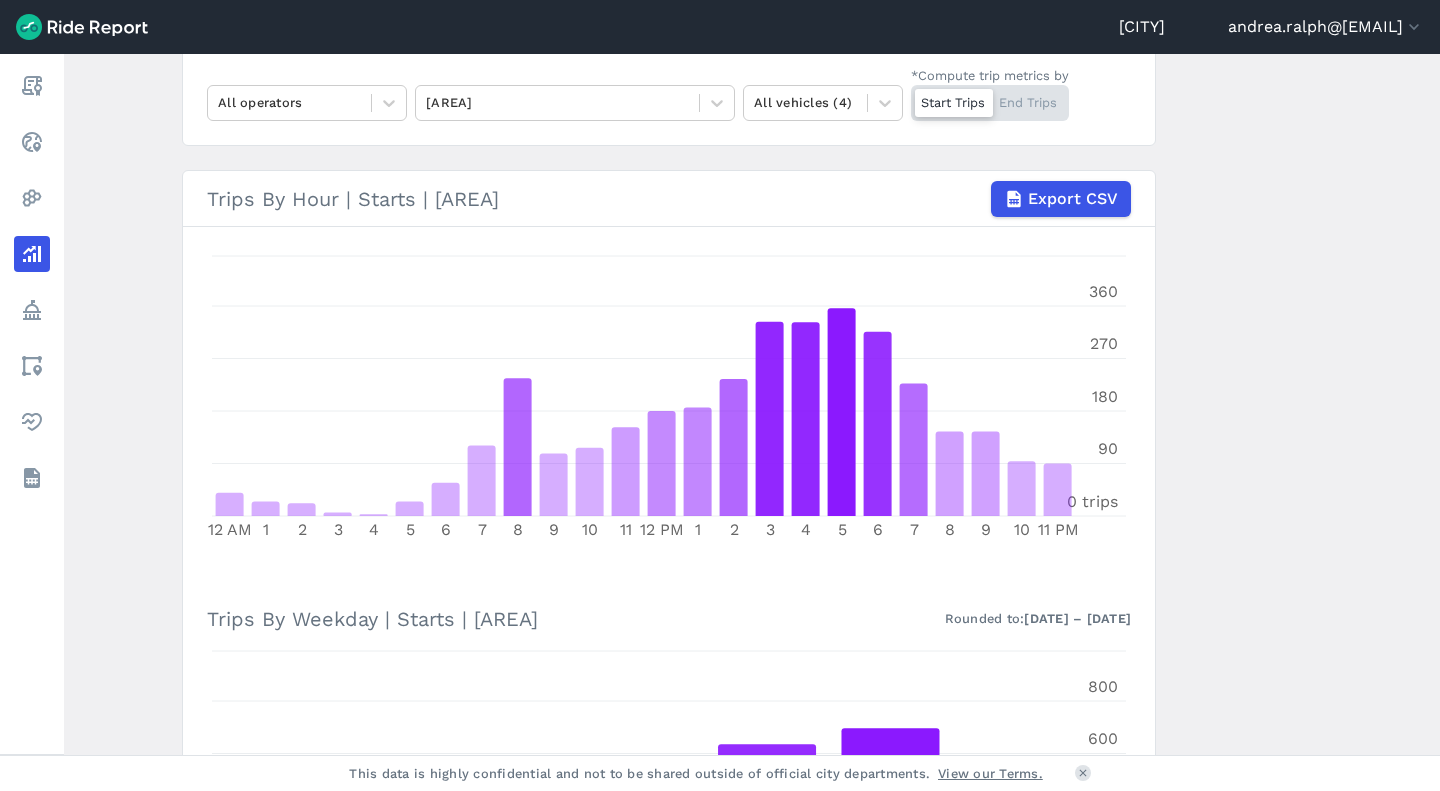 click on "Analyze Data Trips By Hour Jul 22, 2025—Aug 5, 2025 1W 1M 3M 6M 1YR All Time All operators [AREA] All vehicles (4) *Compute trip metrics by Start Trips End Trips Trips By Hour | Starts | [AREA] Export CSV 12 AM 1 2 3 4 5 6 7 8 9 10 11 12 PM 1 2 3 4 5 6 7 8 9 10 11 PM 0 trips 90  180  270  360  Trips By Weekday | Starts | [AREA]   Rounded to:  7/22/2025 – 8/4/2025 Monday Tuesday Wednesday Thursday Friday Saturday Sunday 0 trips 200  400  600  800  Trips By Hour & Weekday | Starts | [AREA] Rounded to:  7/22/2025 – 8/4/2025 1 0 % 2 0.1 % 0 0 % 1 0 % 0 0 % 3 0.1 % 7 0.2 % 14 0.4 % 38 1.1 % 10 0.3 % 4 0.1 % 8 0.2 % 17 0.5 % 22 0.7 % 13 0.4 % 34 1 % 43 1.3 % 39 1.2 % 18 0.5 % 22 0.7 % 10 0.3 % 6 0.2 % 1 0 % 7 0.2 % 1 0 % 1 0 % 2 0.1 % 1 0 % 0 0 % 3 0.1 % 5 0.1 % 19 0.6 % 26 0.8 % 9 0.3 % 11 0.3 % 23 0.7 % 16 0.5 % 16 0.5 % 12 0.4 % 29 0.9 % 14 0.4 % 20 0.6 % 28 0.8 % 20 0.6 % 6 0.2 % 9 0.3 % 2" at bounding box center (752, 404) 